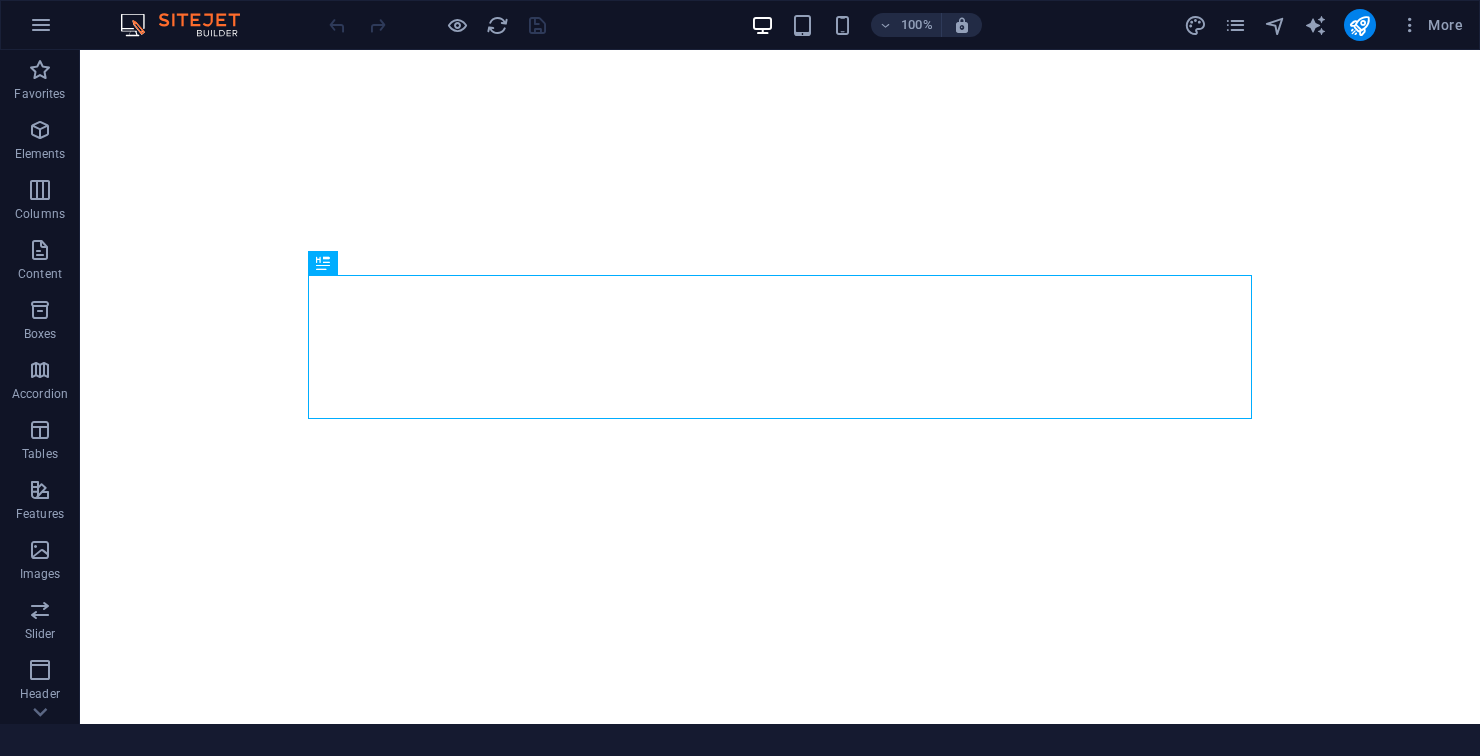 scroll, scrollTop: 0, scrollLeft: 0, axis: both 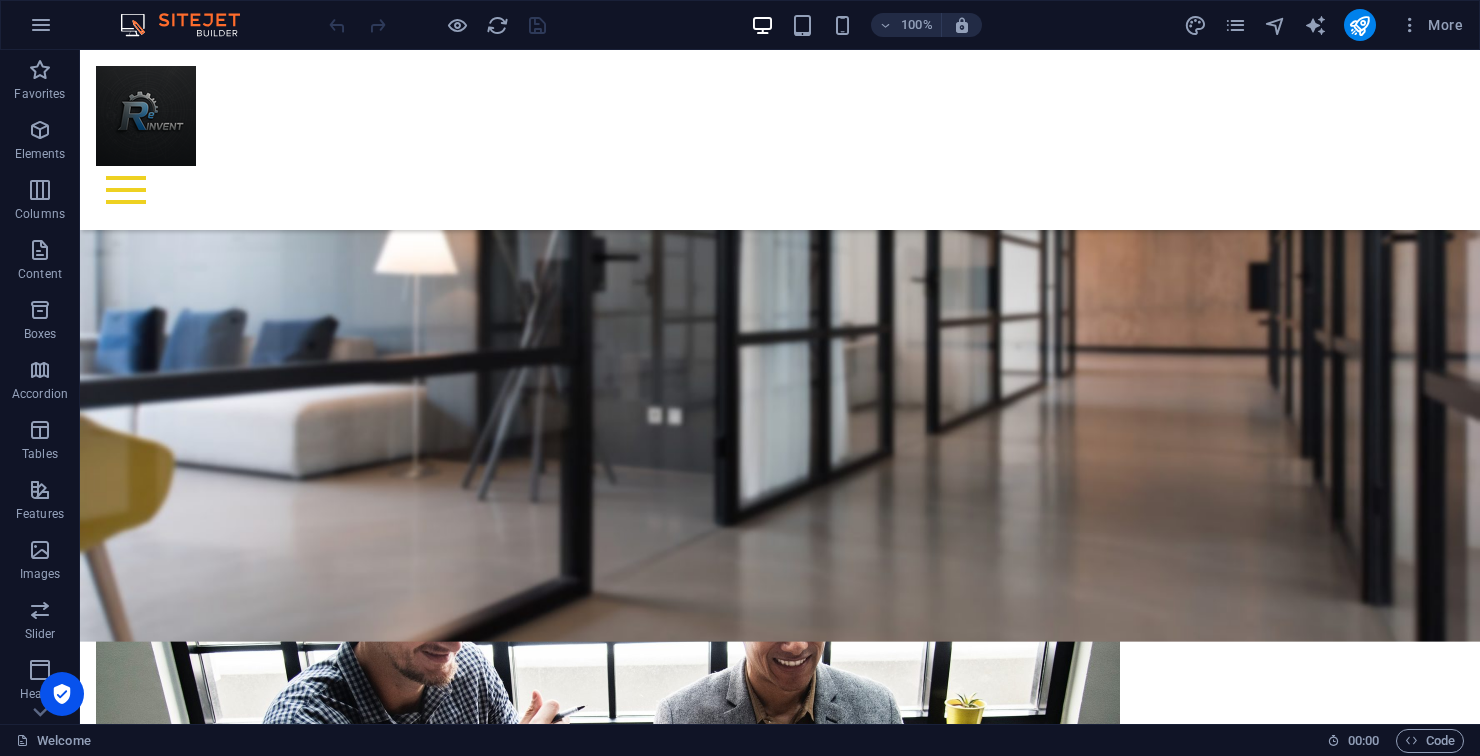 click on "Address [STREET_ADDRESS][PERSON_NAME]" at bounding box center (568, 3916) 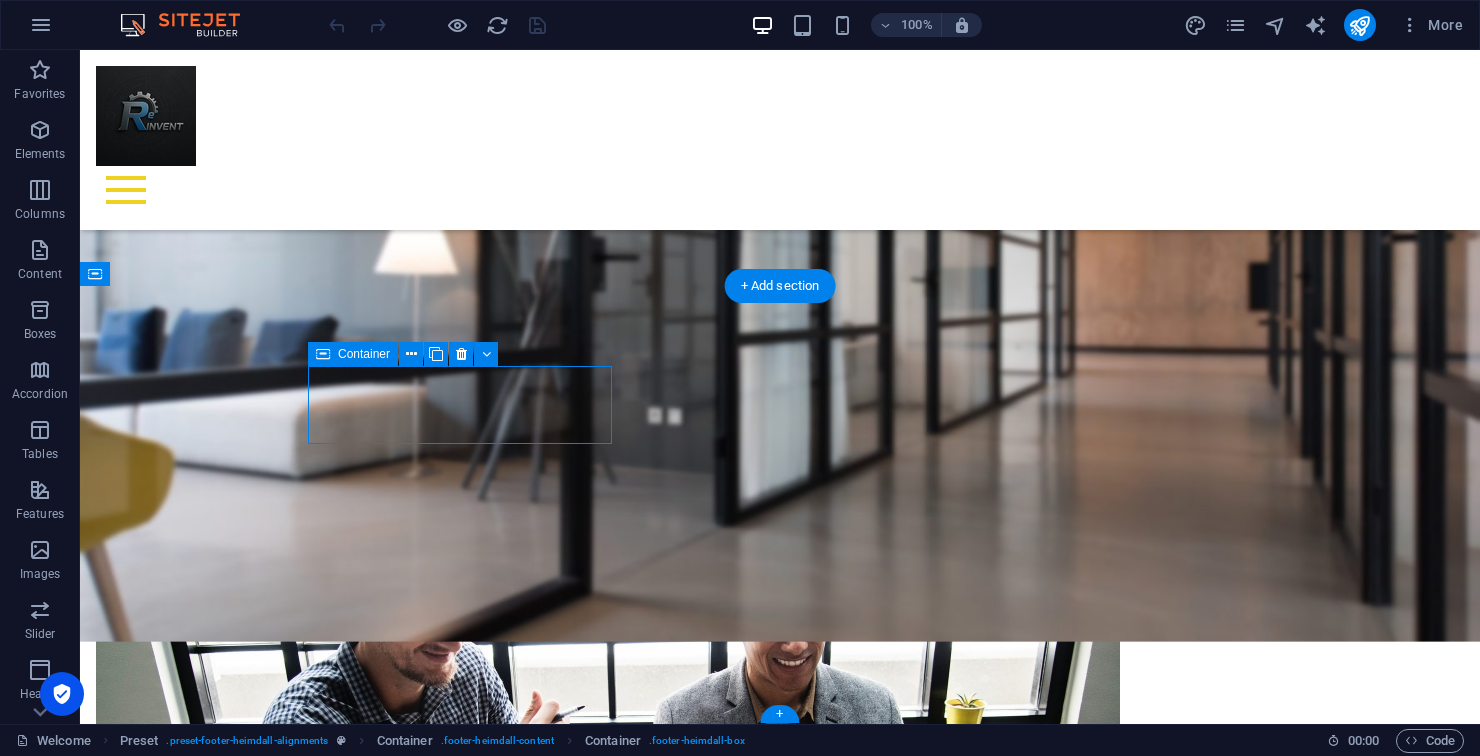 click on "49-51 [PERSON_NAME] Iasi   700381" at bounding box center [568, 3942] 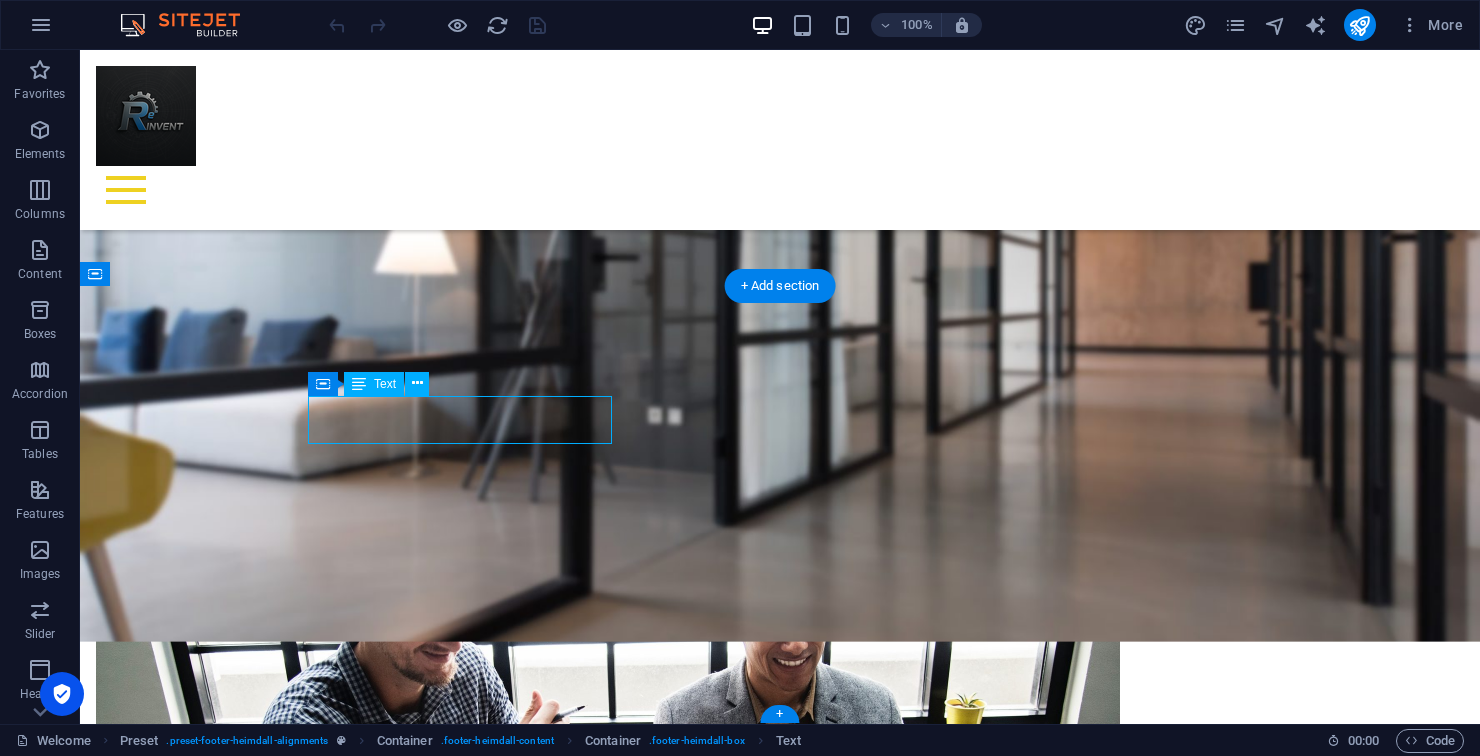 click on "49-51 [PERSON_NAME] Iasi   700381" at bounding box center [568, 3942] 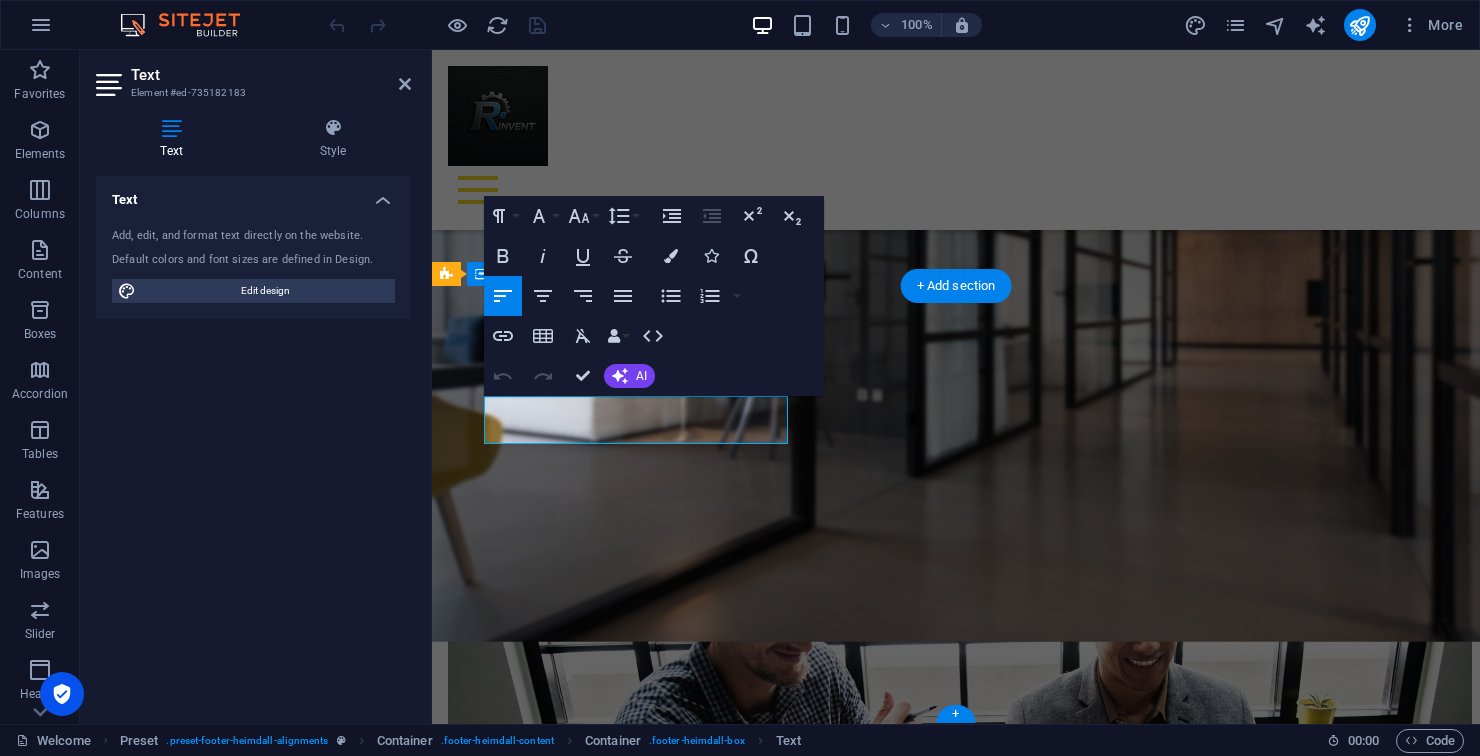 click on "49-51 [PERSON_NAME]" at bounding box center [920, 3710] 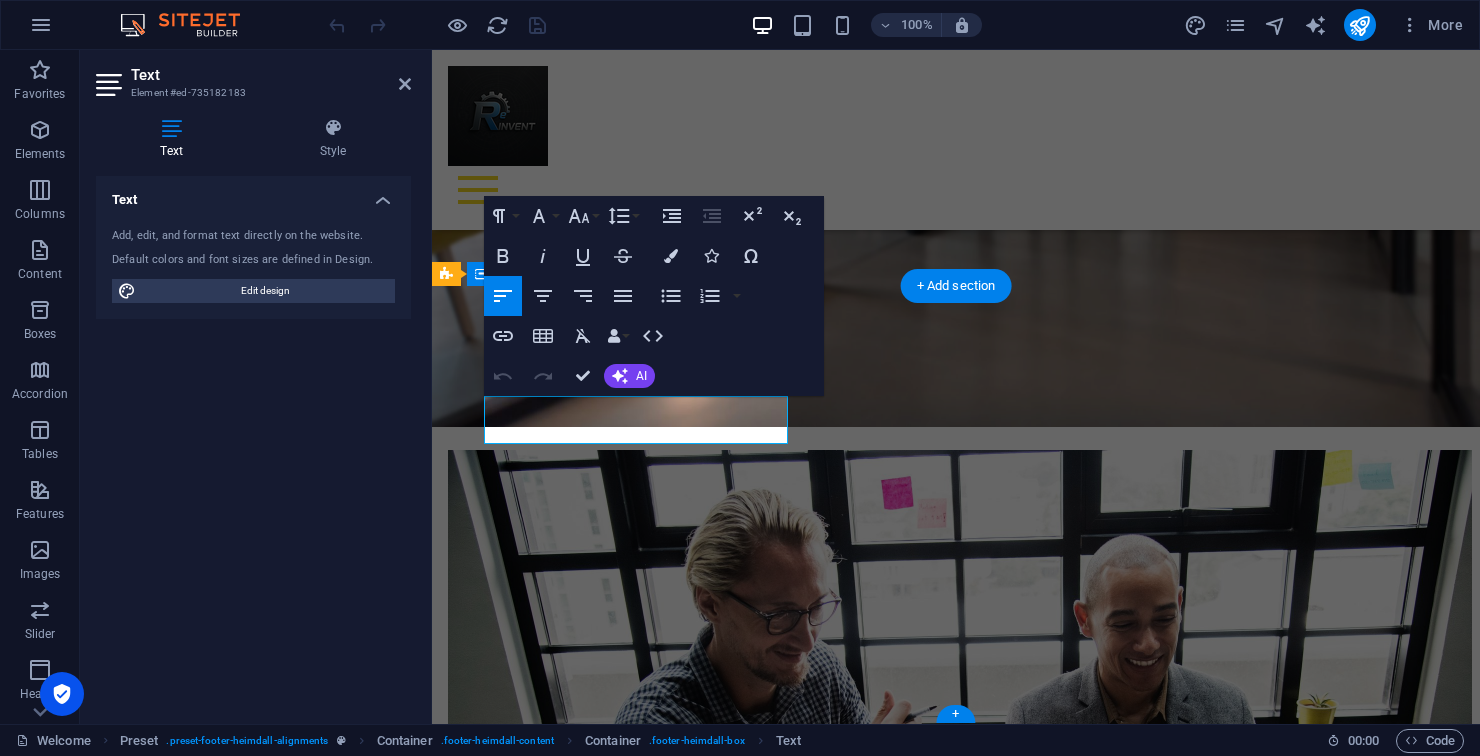 click on "Address [STREET_ADDRESS][PERSON_NAME] Phone Call us now: 0040740878163 Contact [EMAIL_ADDRESS][DOMAIN_NAME] Legal Notice  |  Privacy" at bounding box center [956, 3804] 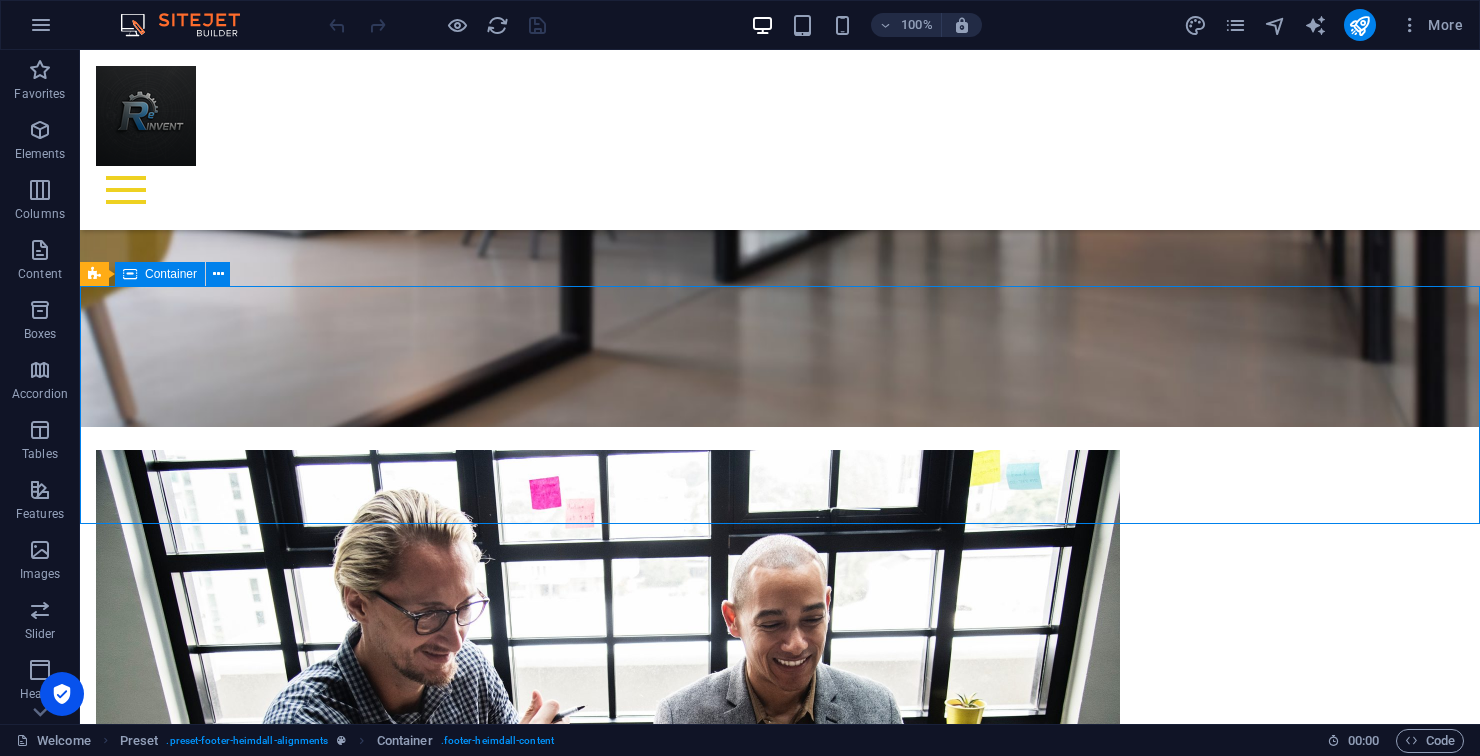 click on "[EMAIL_ADDRESS][DOMAIN_NAME] Legal Notice  |  Privacy" at bounding box center [568, 4157] 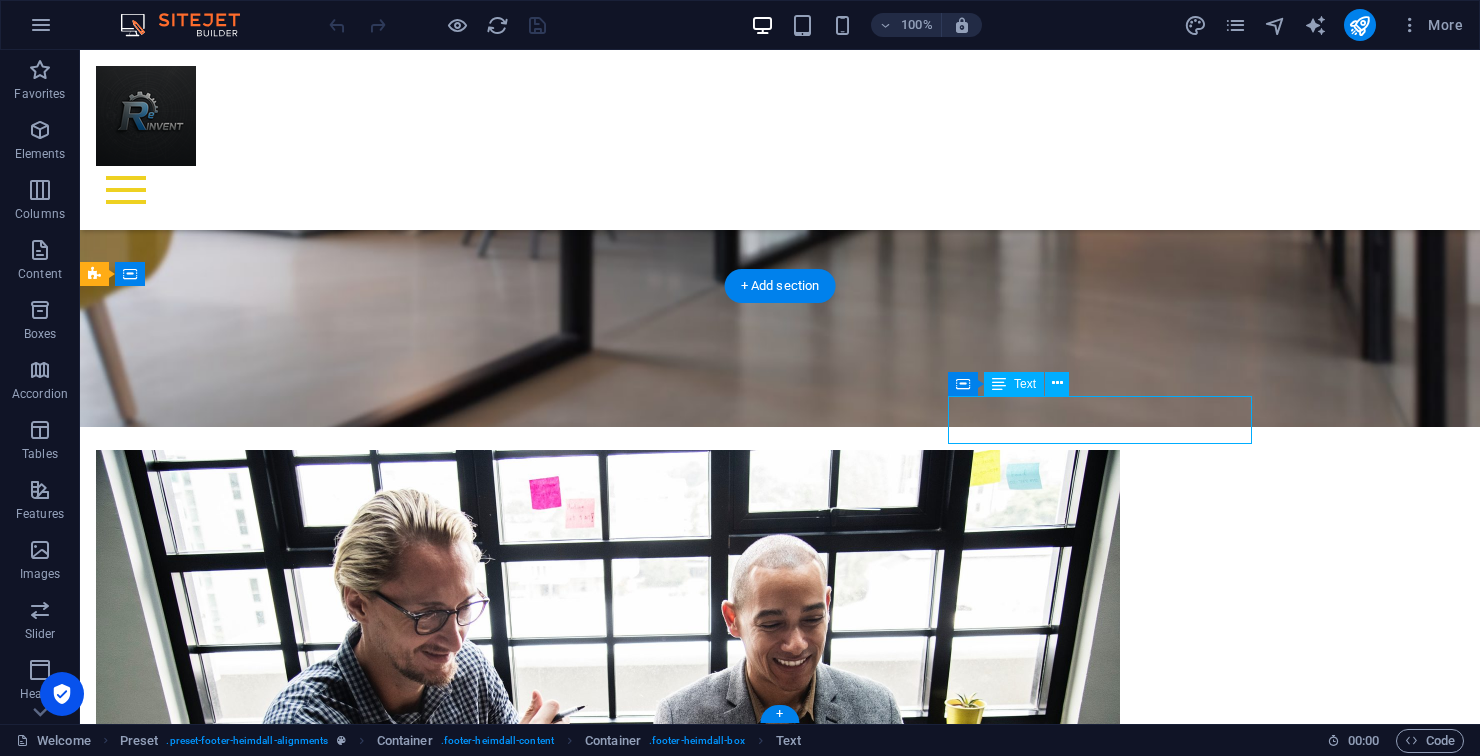 click on "[EMAIL_ADDRESS][DOMAIN_NAME] Legal Notice  |  Privacy" at bounding box center (568, 4157) 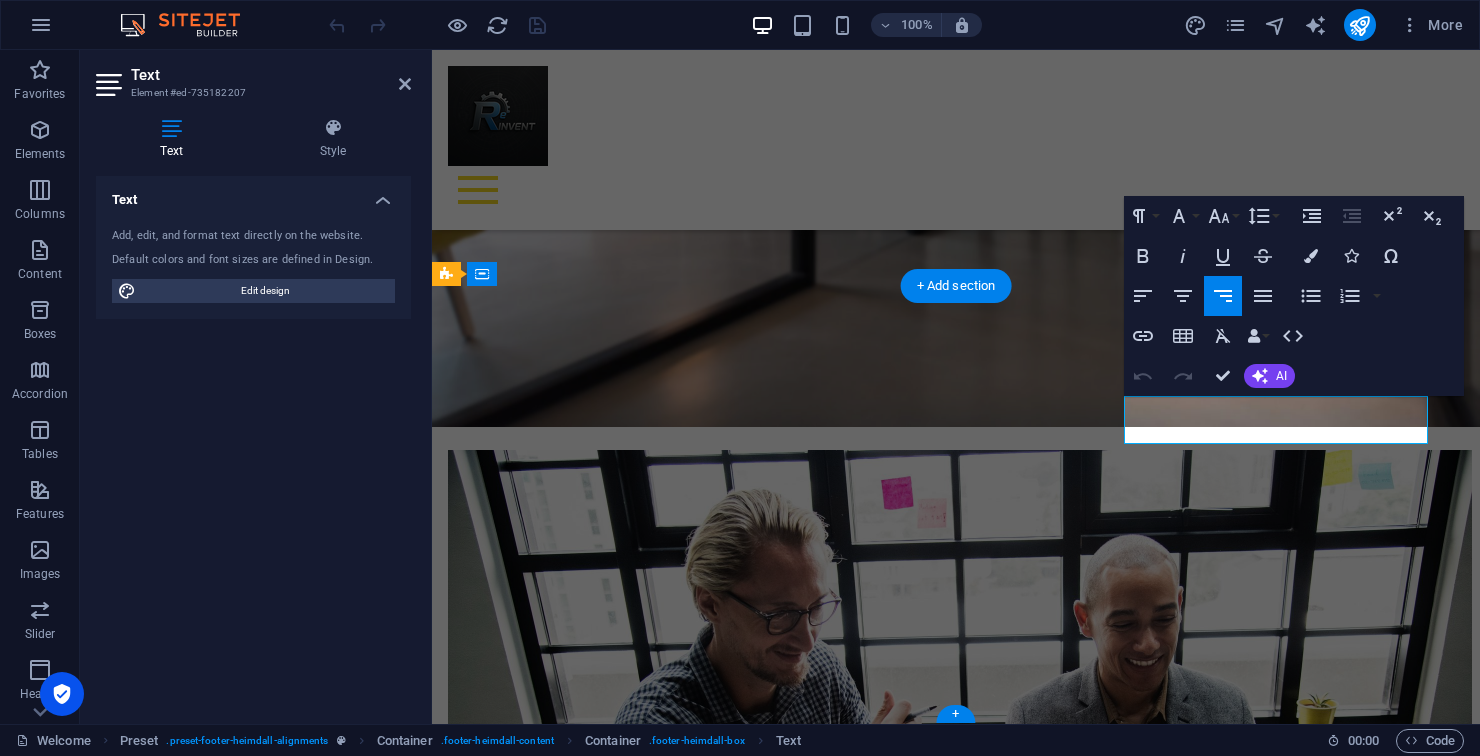 click on "Address [STREET_ADDRESS][PERSON_NAME] Phone Call us now: 0040740878163 Contact [EMAIL_ADDRESS][DOMAIN_NAME] Legal Notice  |  Privacy" at bounding box center (956, 3804) 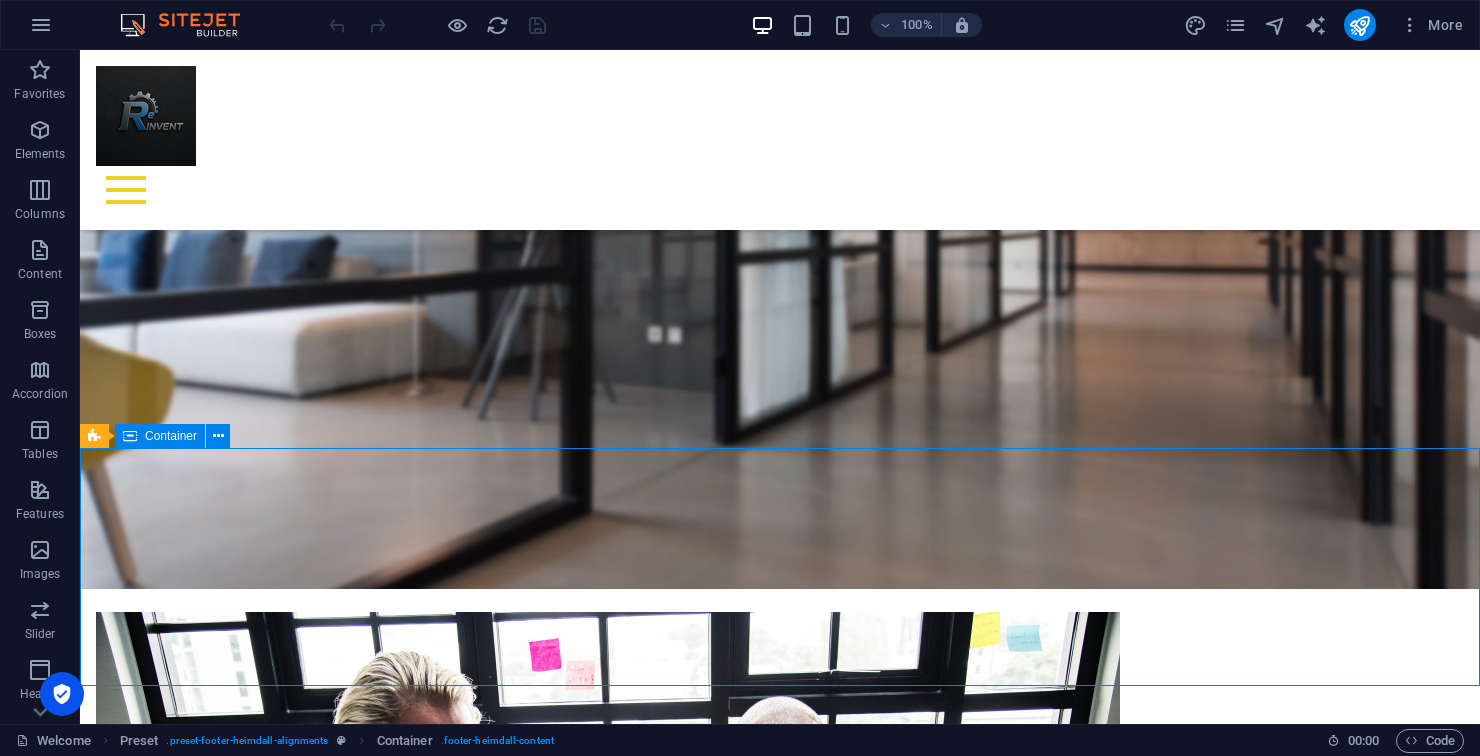 scroll, scrollTop: 1769, scrollLeft: 0, axis: vertical 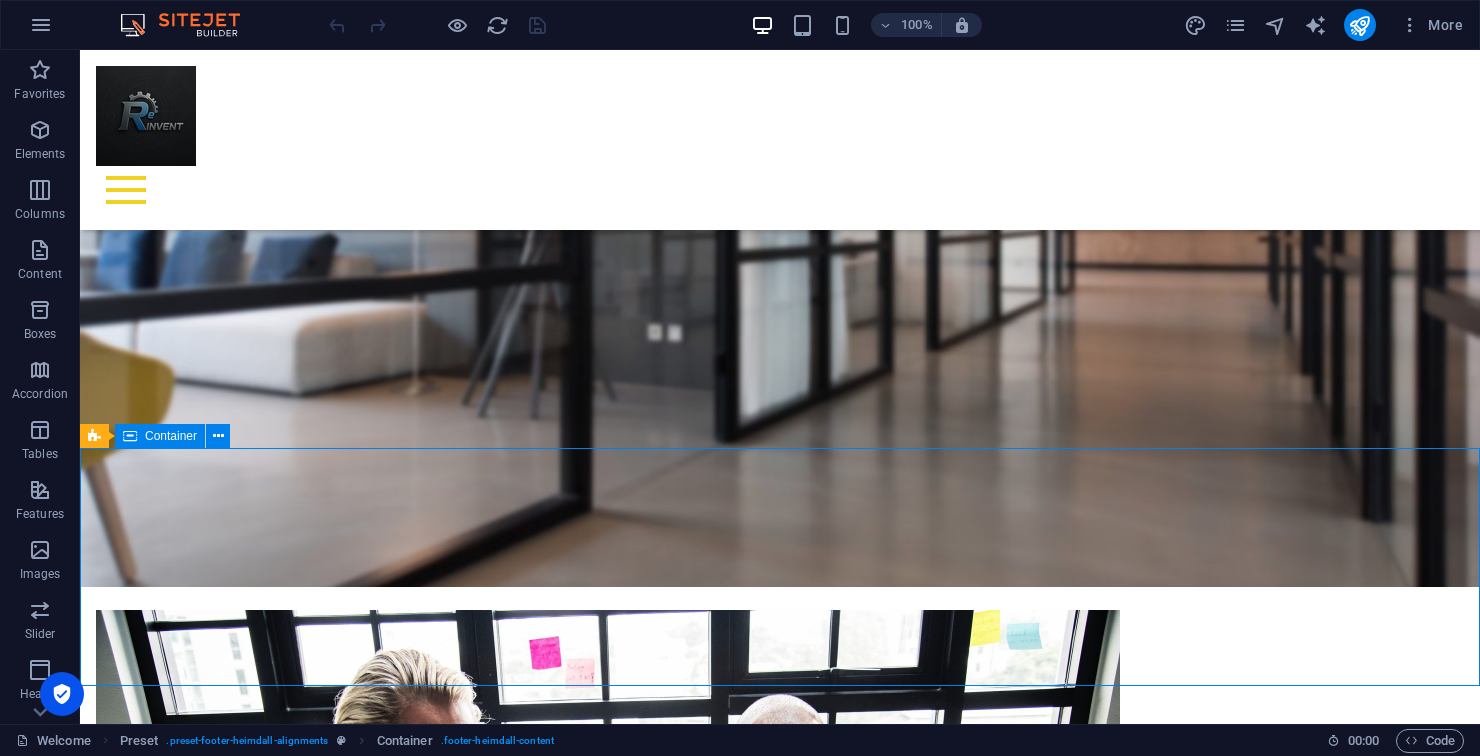 click on "SEND" 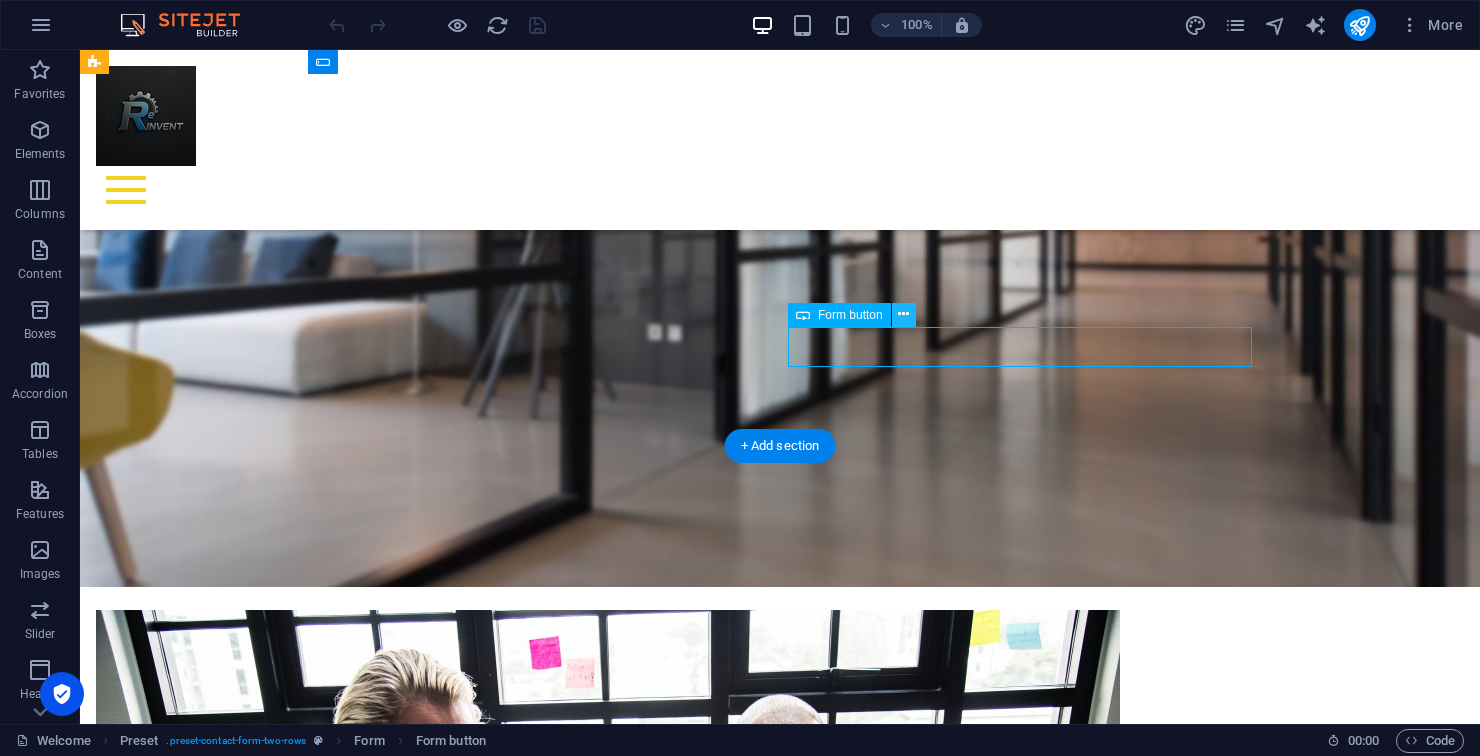 click at bounding box center [903, 314] 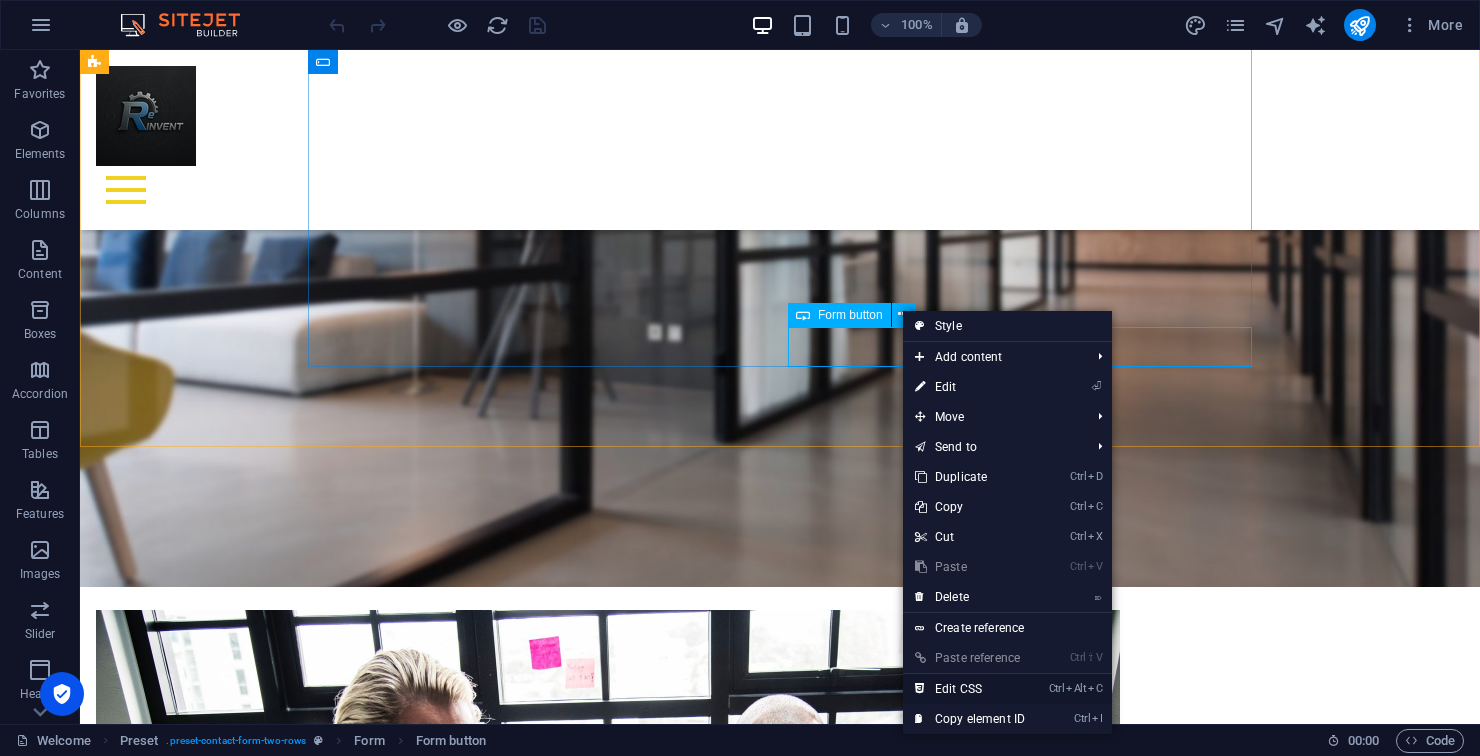 click on "Ctrl Alt C  Edit CSS" at bounding box center (970, 689) 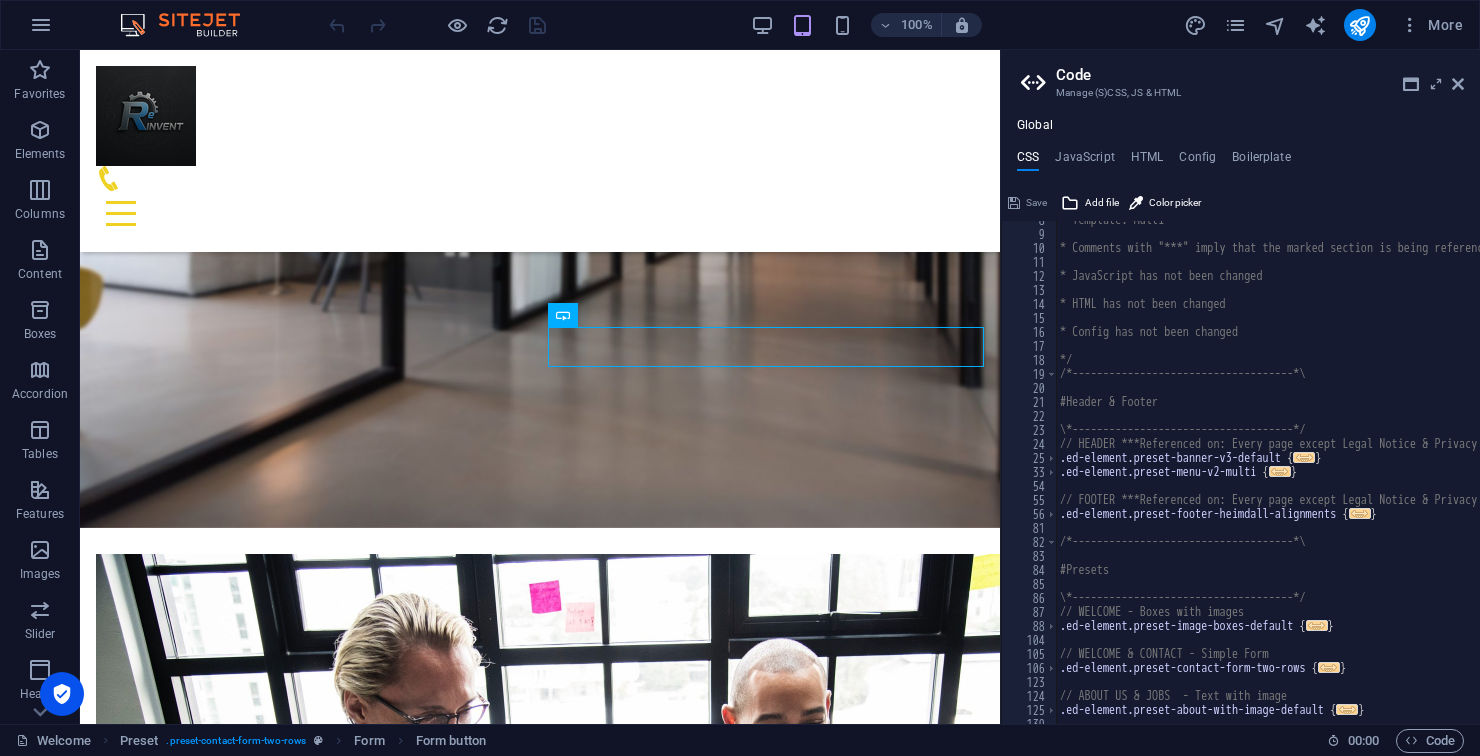 scroll, scrollTop: 108, scrollLeft: 0, axis: vertical 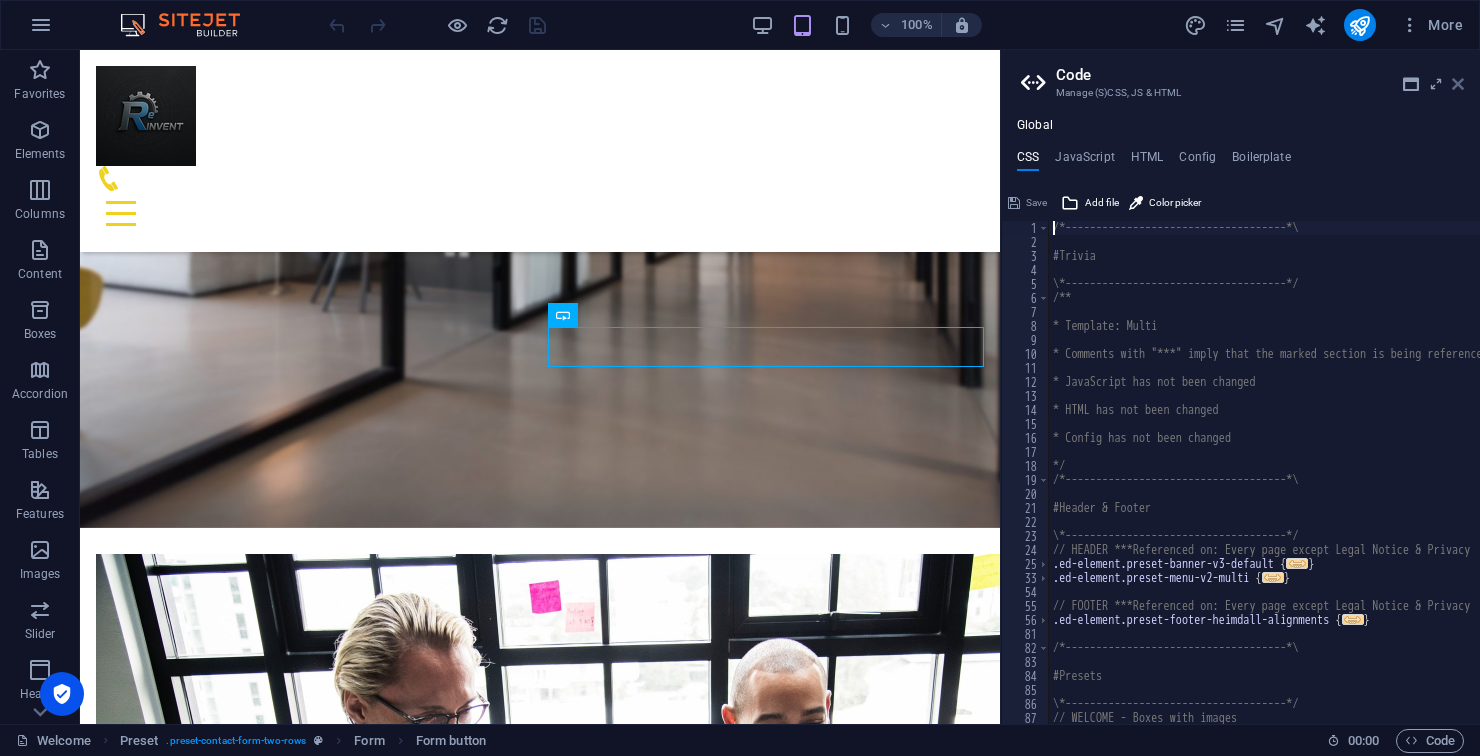 click at bounding box center (1458, 84) 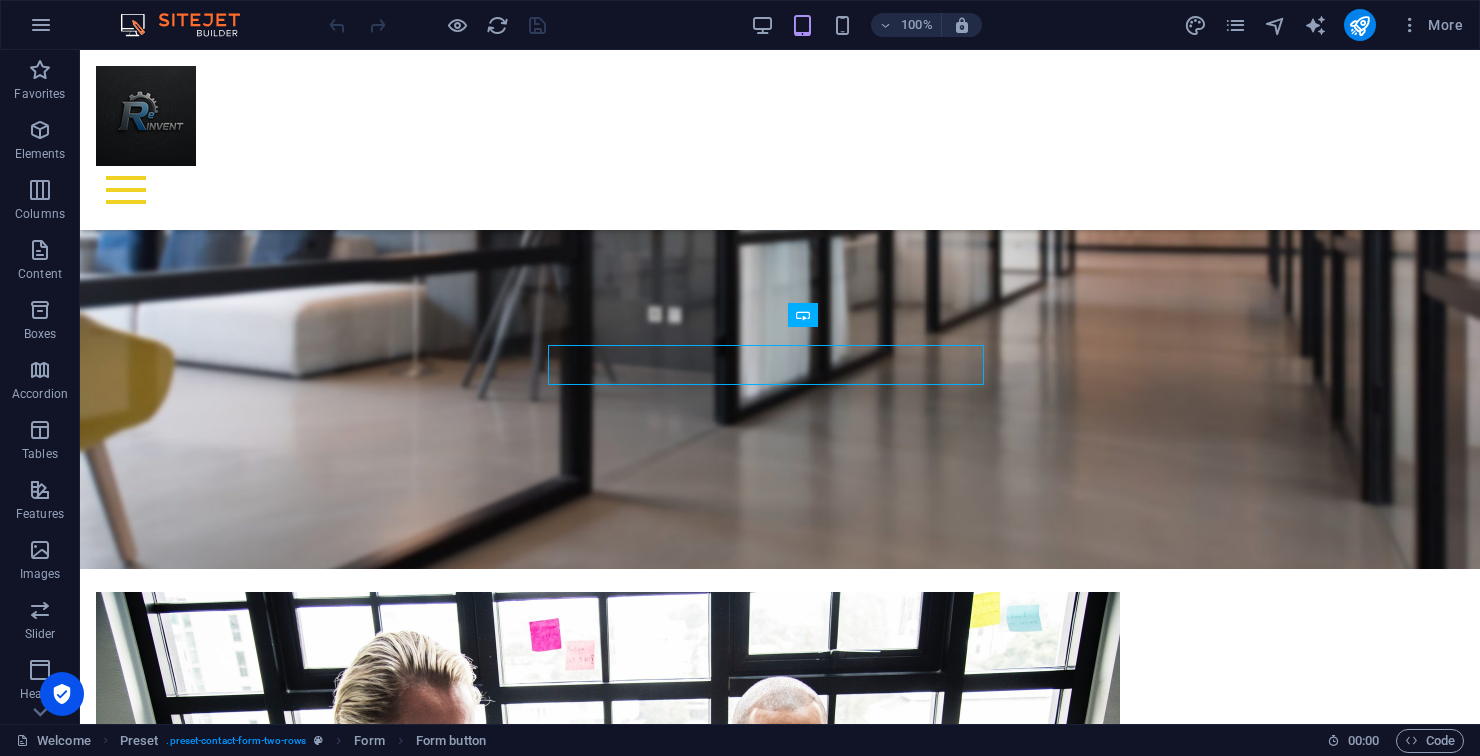 scroll, scrollTop: 1769, scrollLeft: 0, axis: vertical 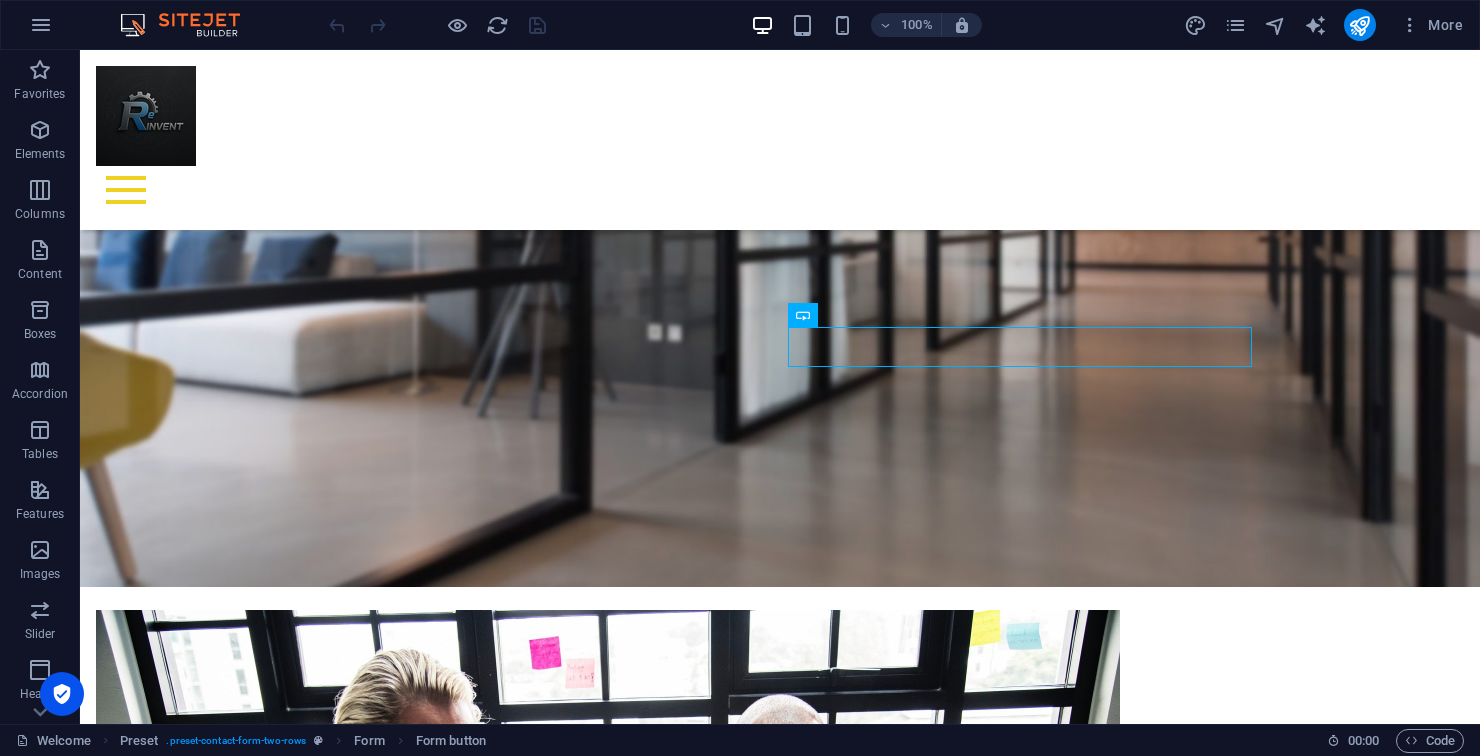 click on "Form button" at bounding box center [803, 315] 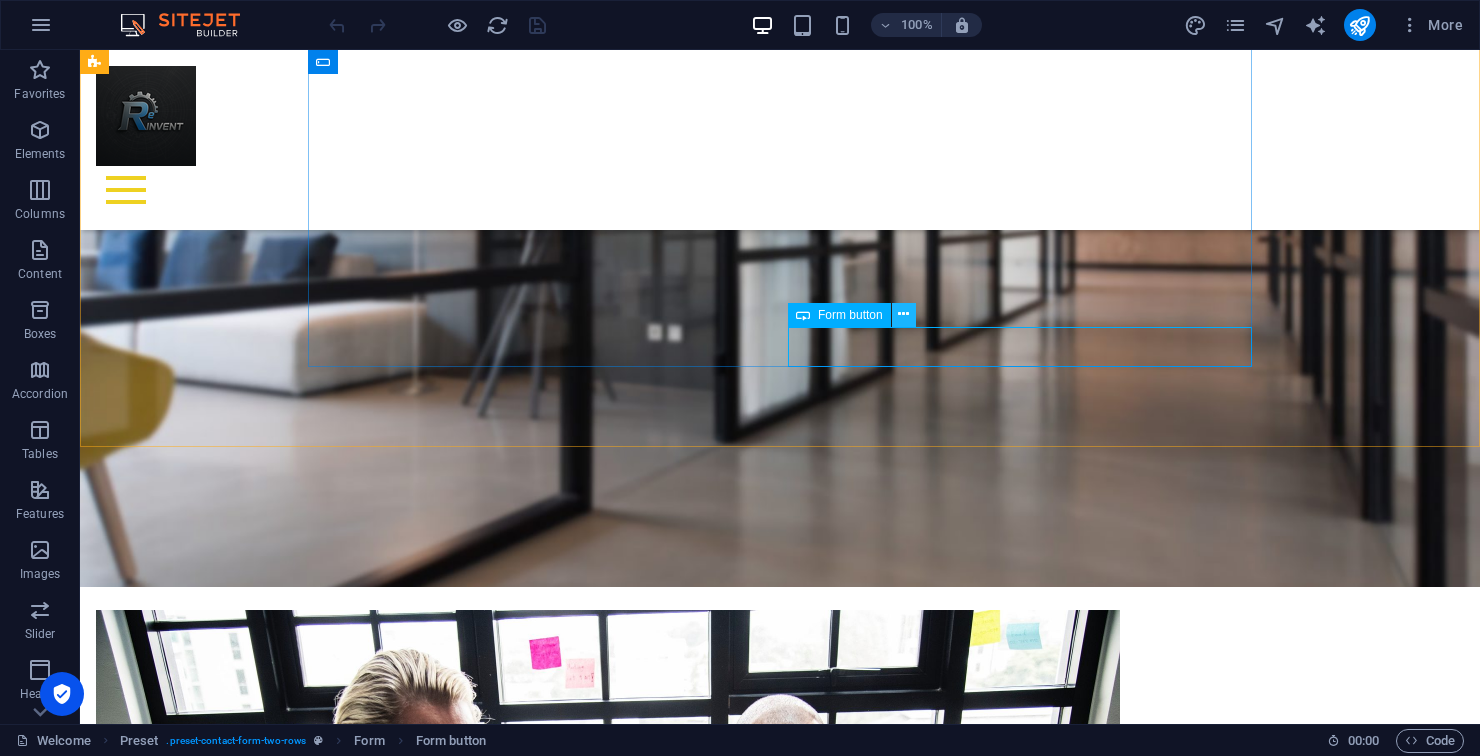 click at bounding box center [903, 314] 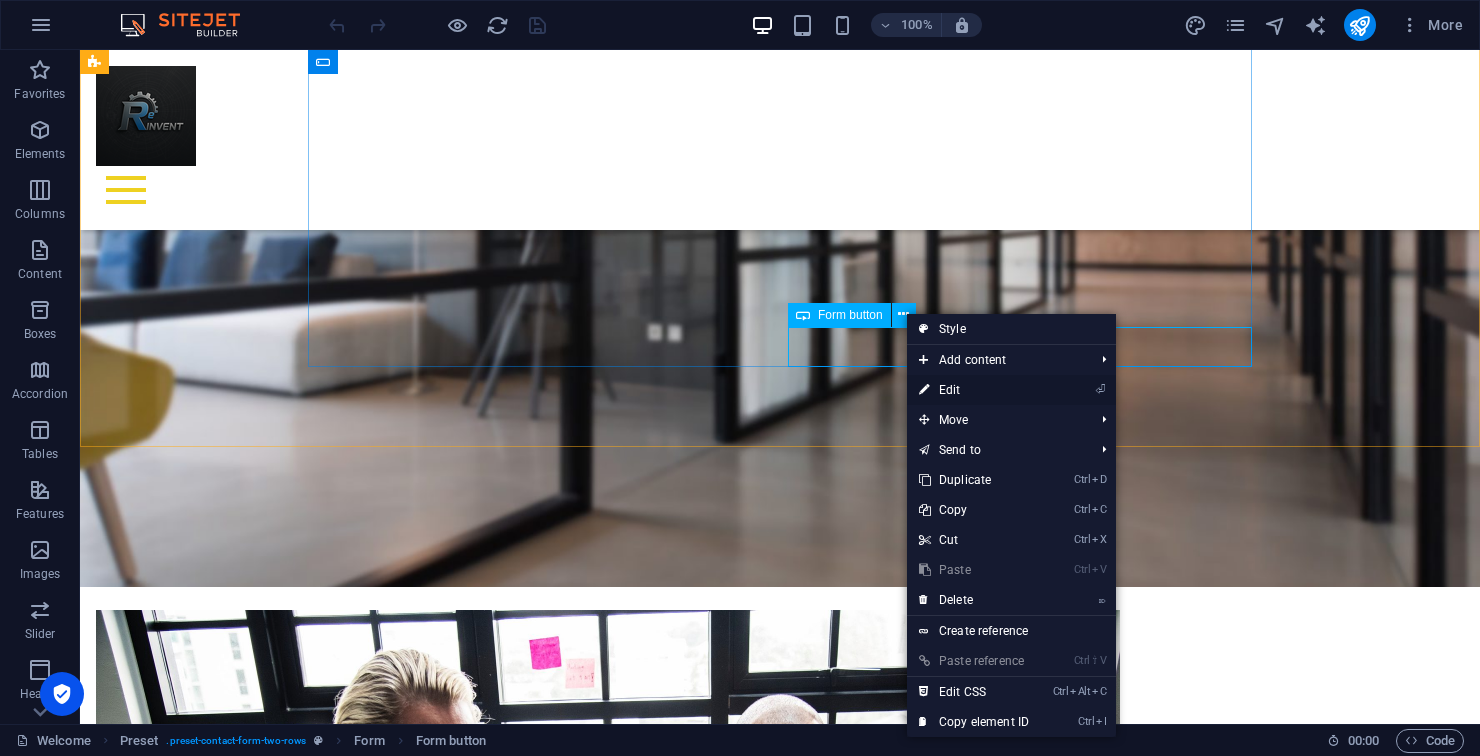 click on "⏎  Edit" at bounding box center (974, 390) 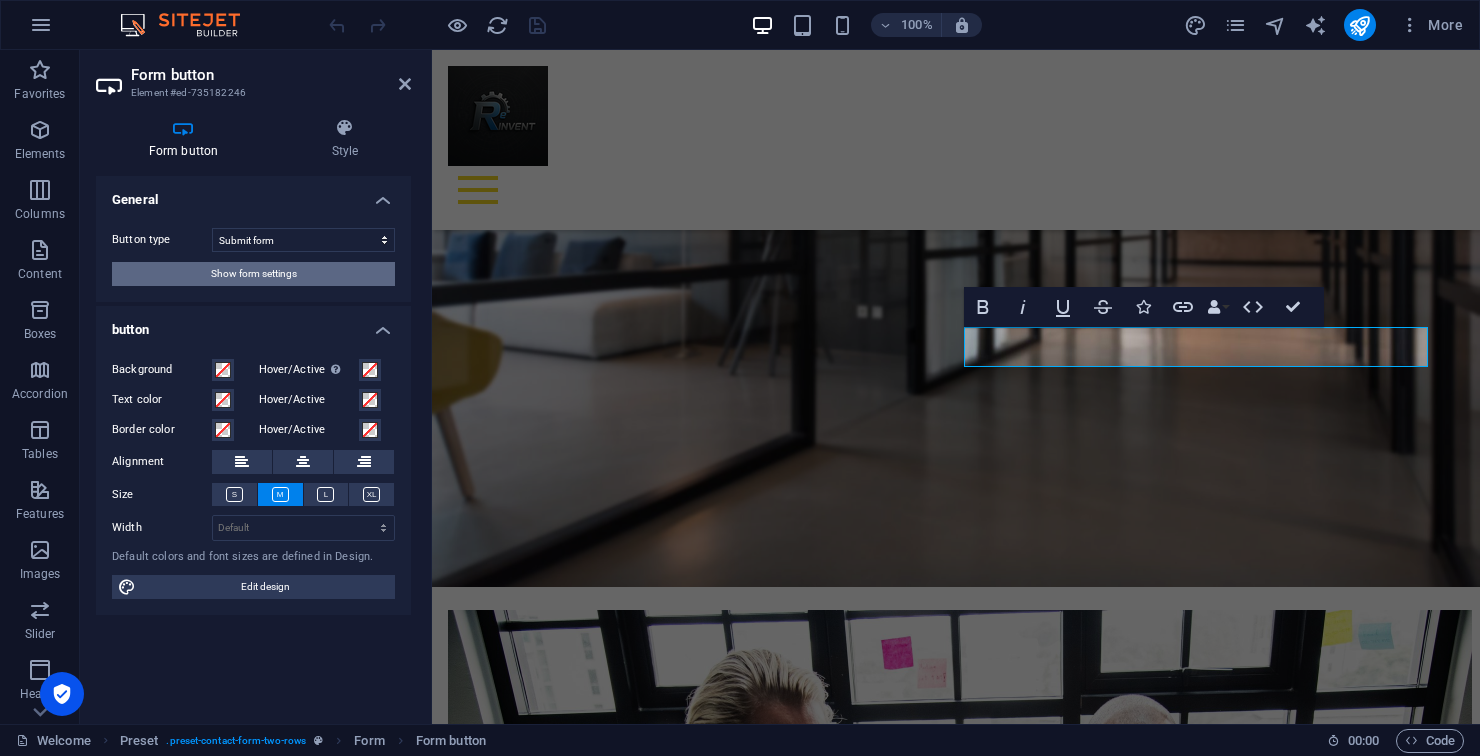 click on "Show form settings" at bounding box center [254, 274] 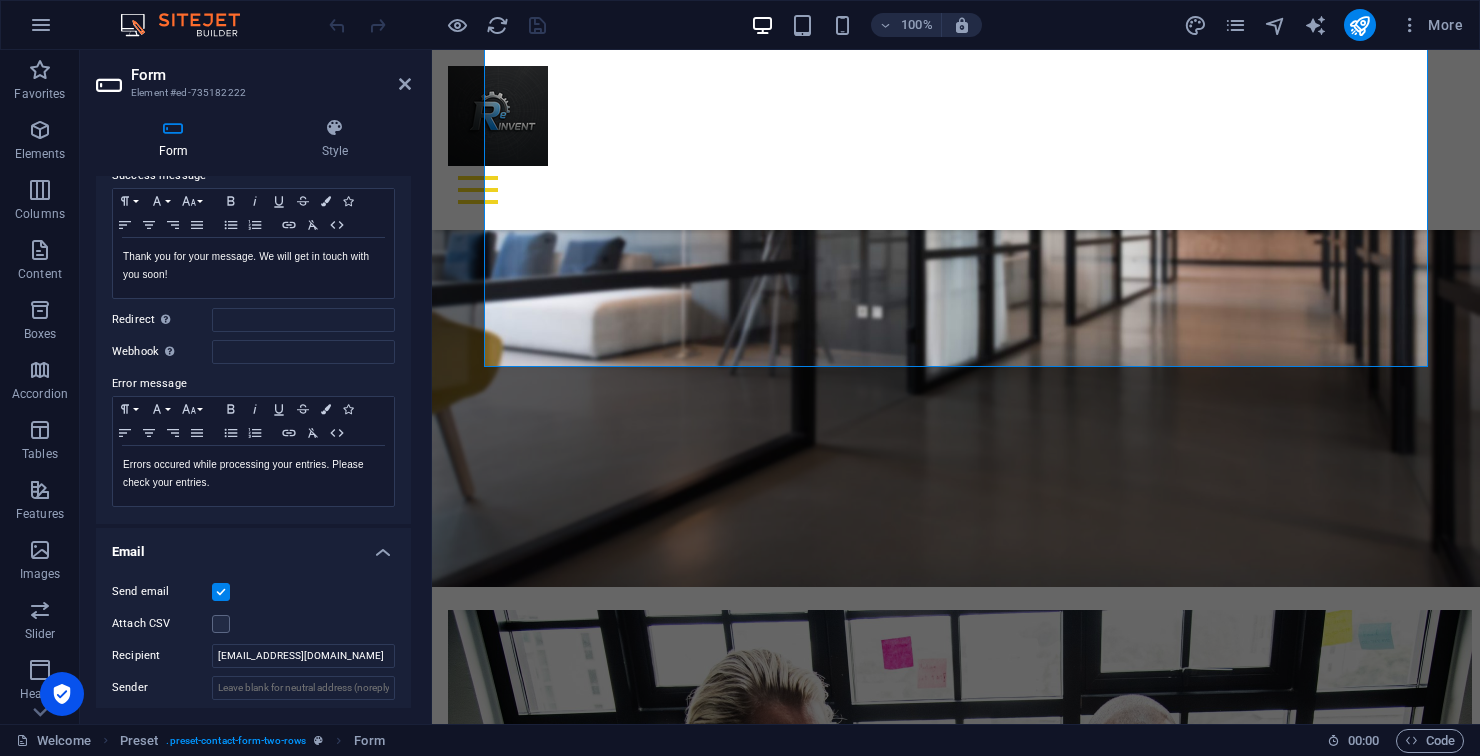 scroll, scrollTop: 0, scrollLeft: 0, axis: both 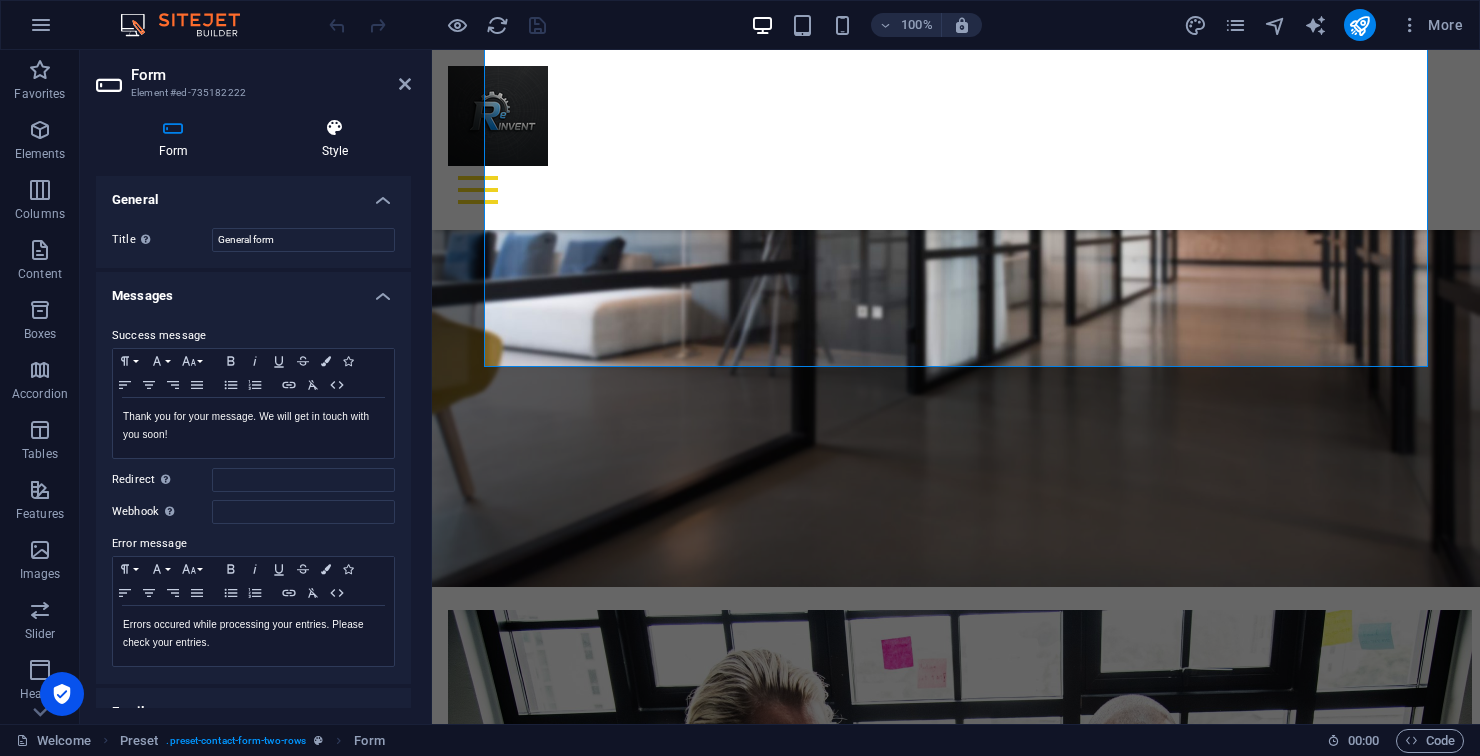 click at bounding box center [335, 128] 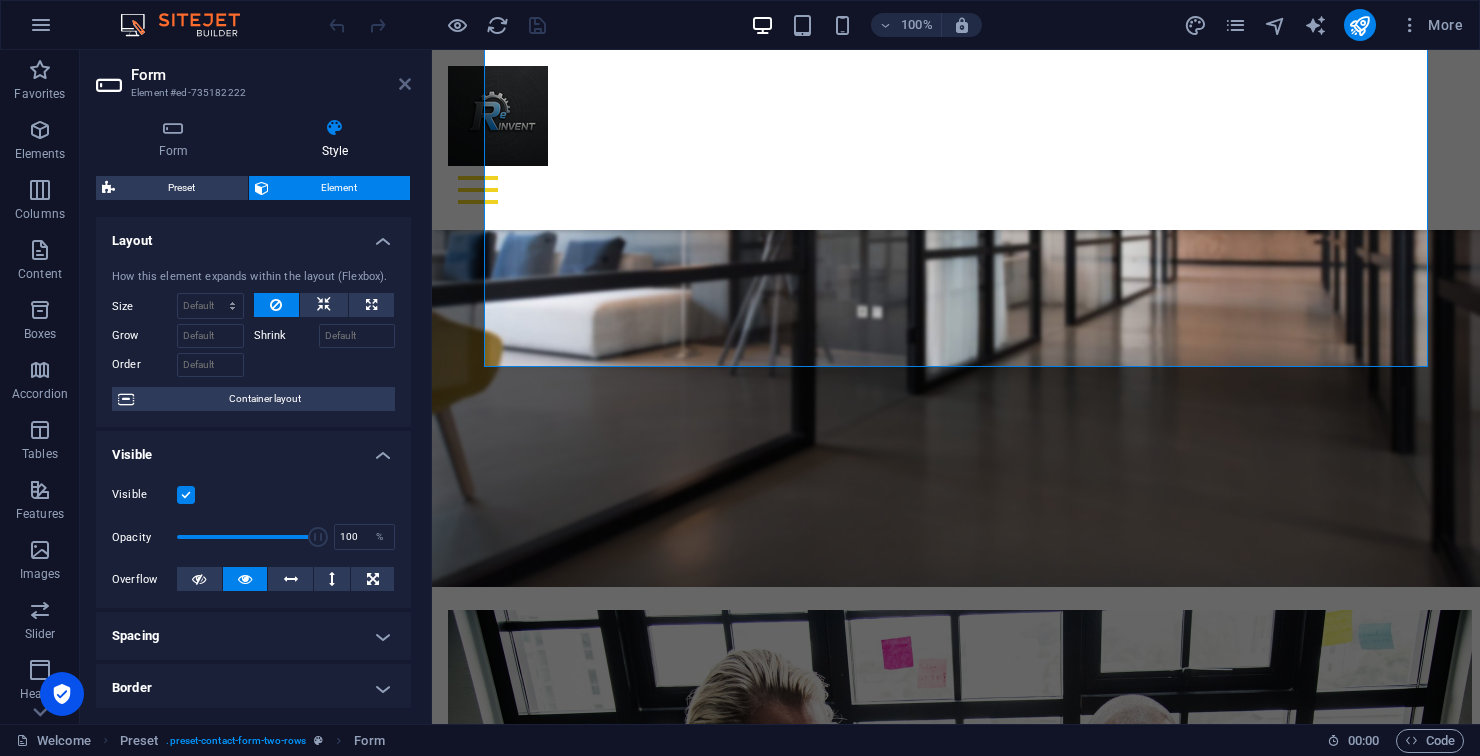 click at bounding box center (405, 84) 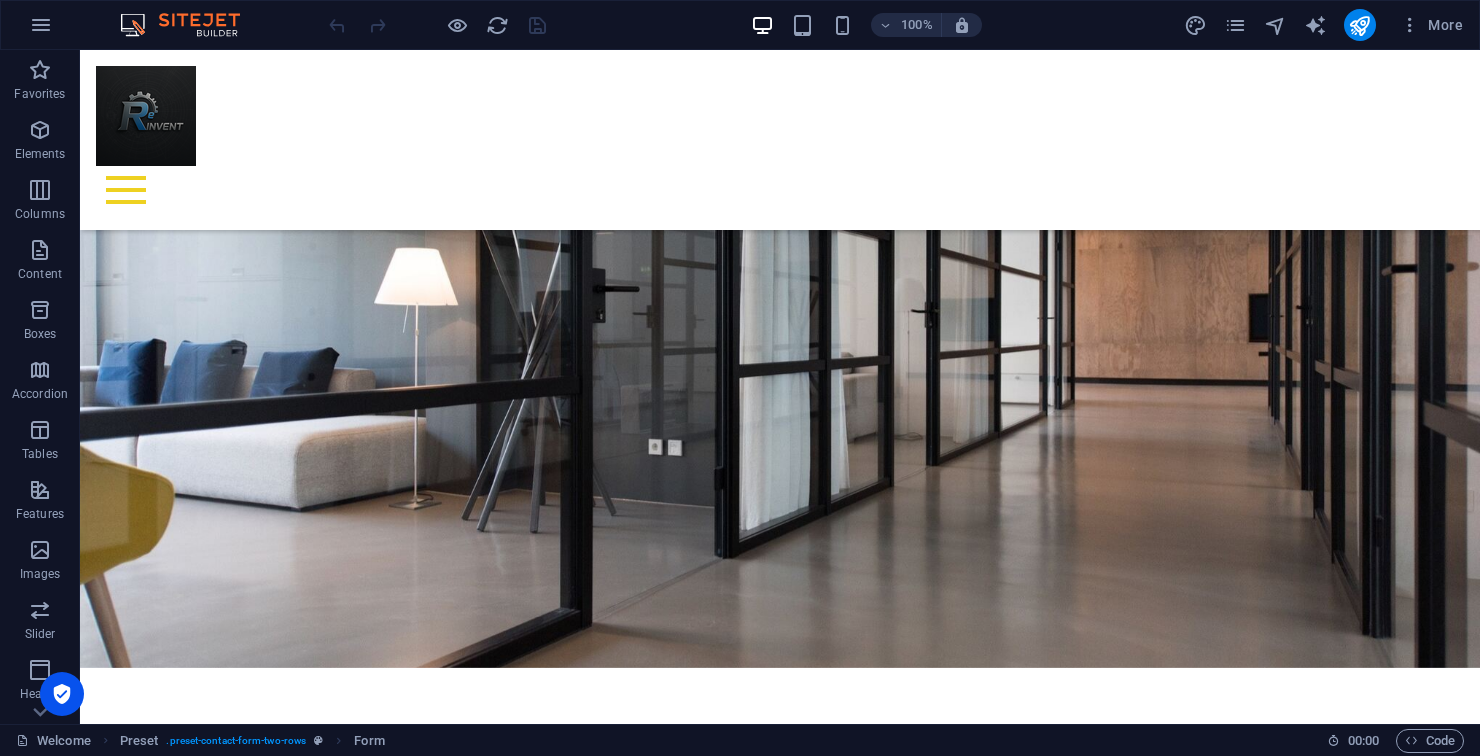 scroll, scrollTop: 0, scrollLeft: 0, axis: both 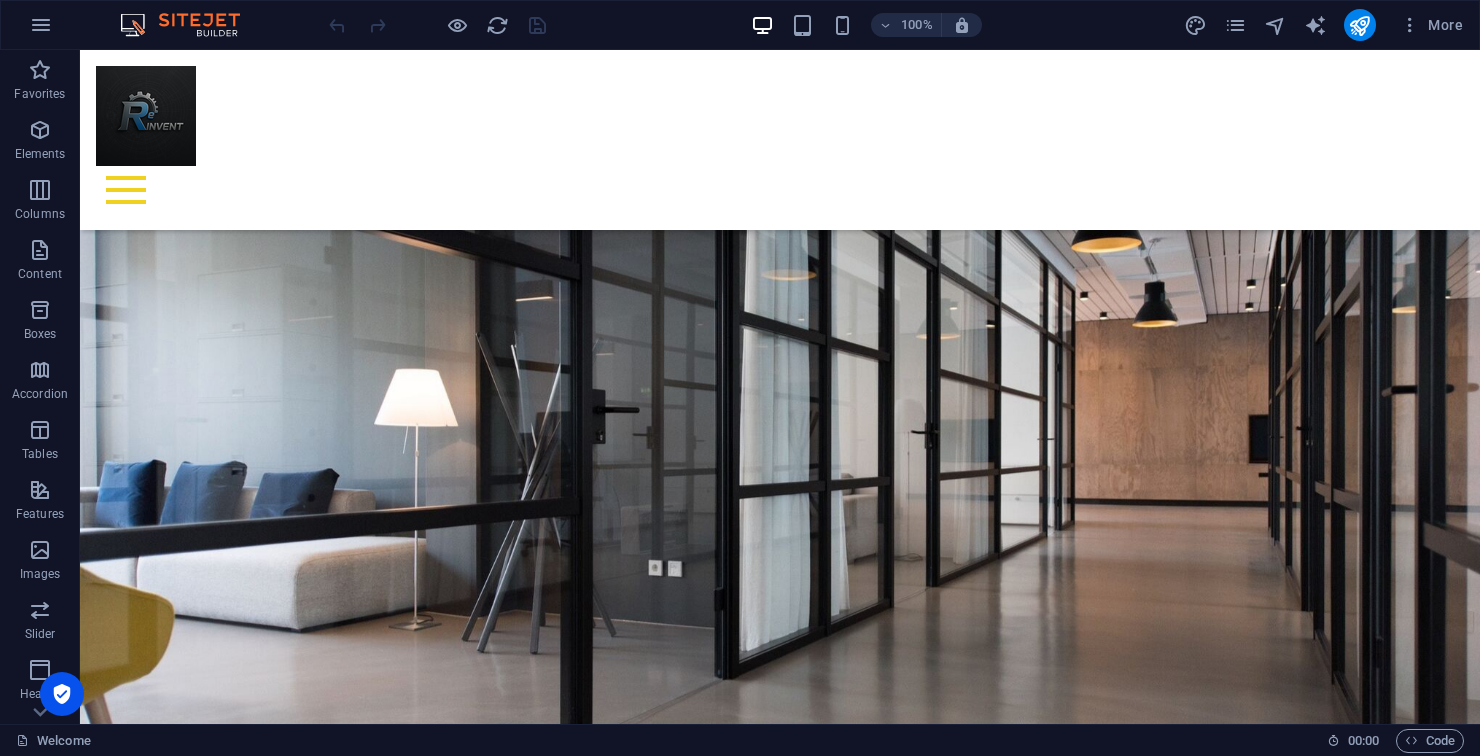click at bounding box center [780, 190] 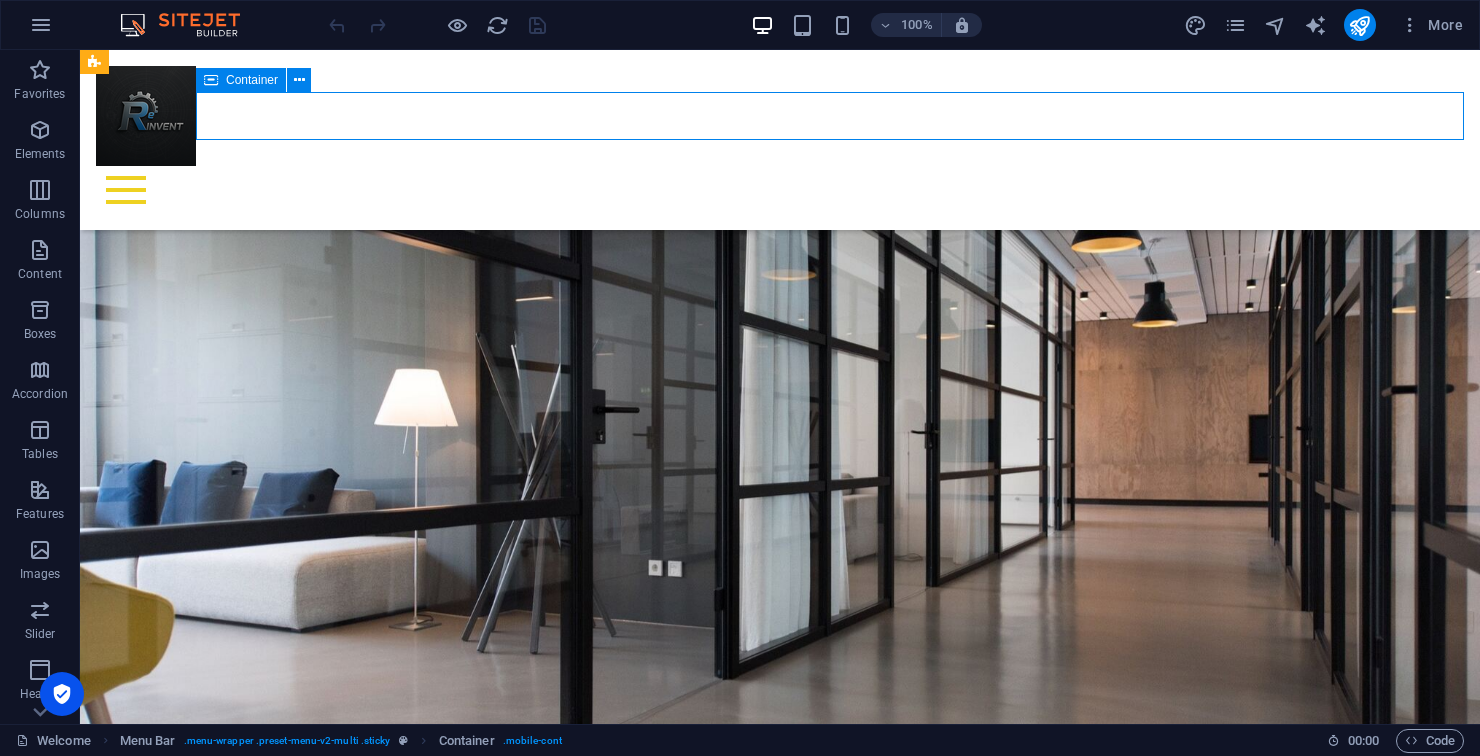 click on "Welcome About us What we do Jobs Contact" at bounding box center (780, 140) 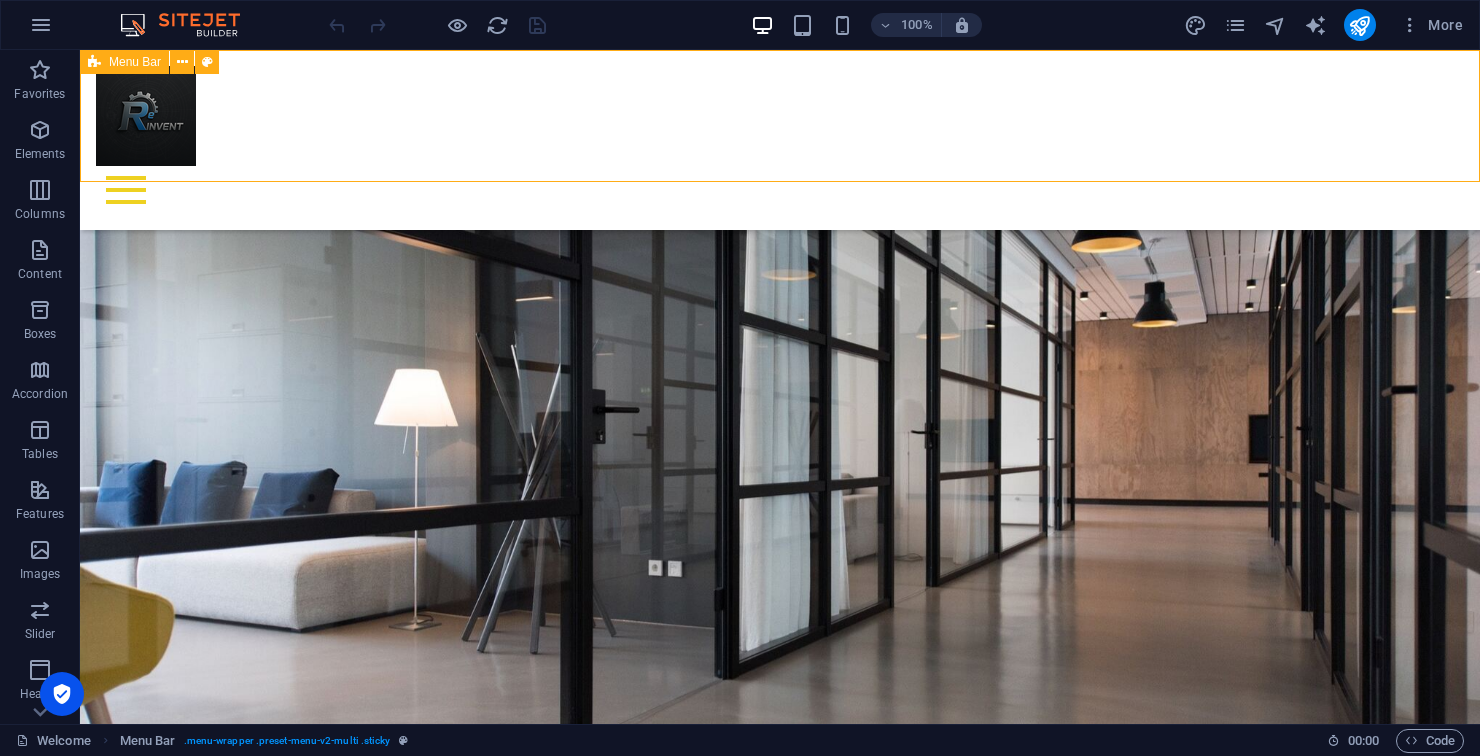 click on "Welcome About us What we do Jobs Contact" at bounding box center [780, 140] 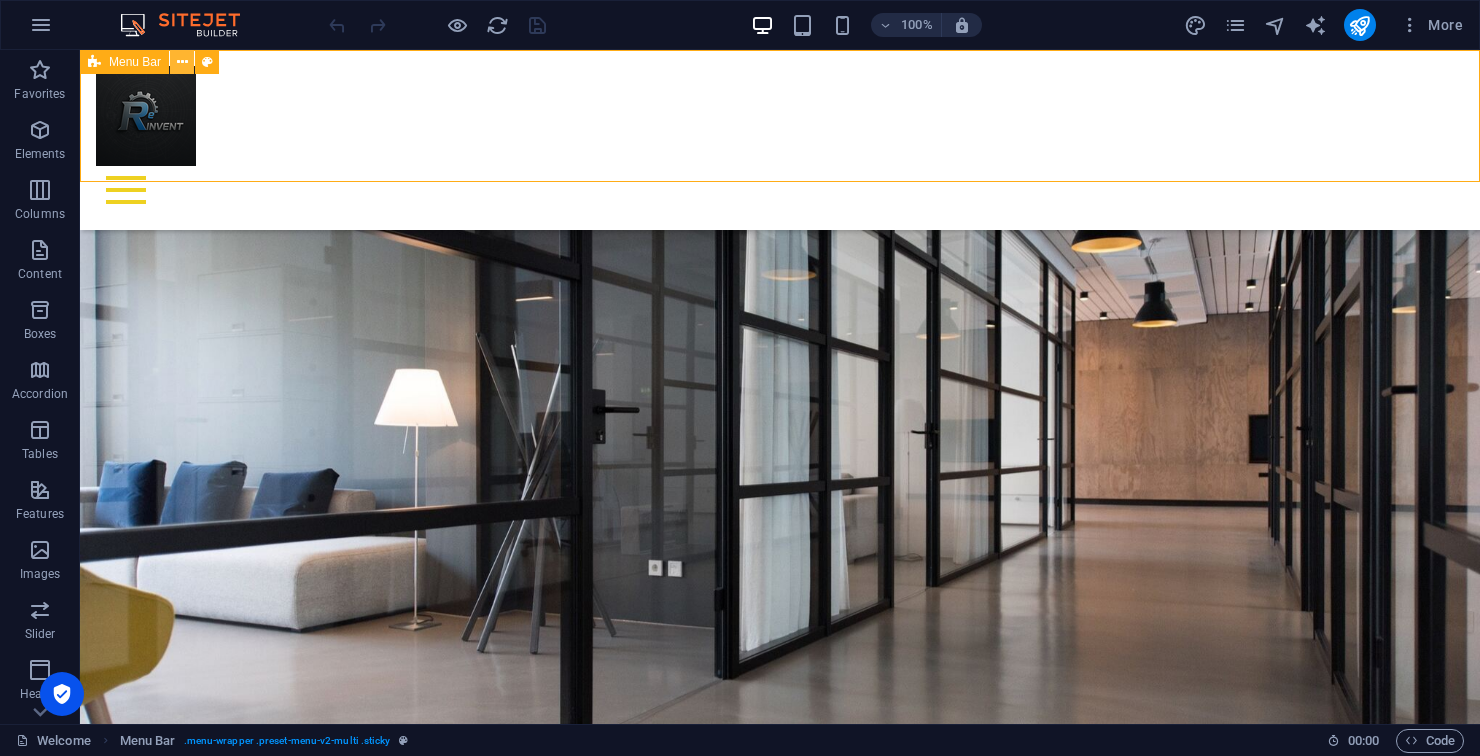 click at bounding box center (182, 62) 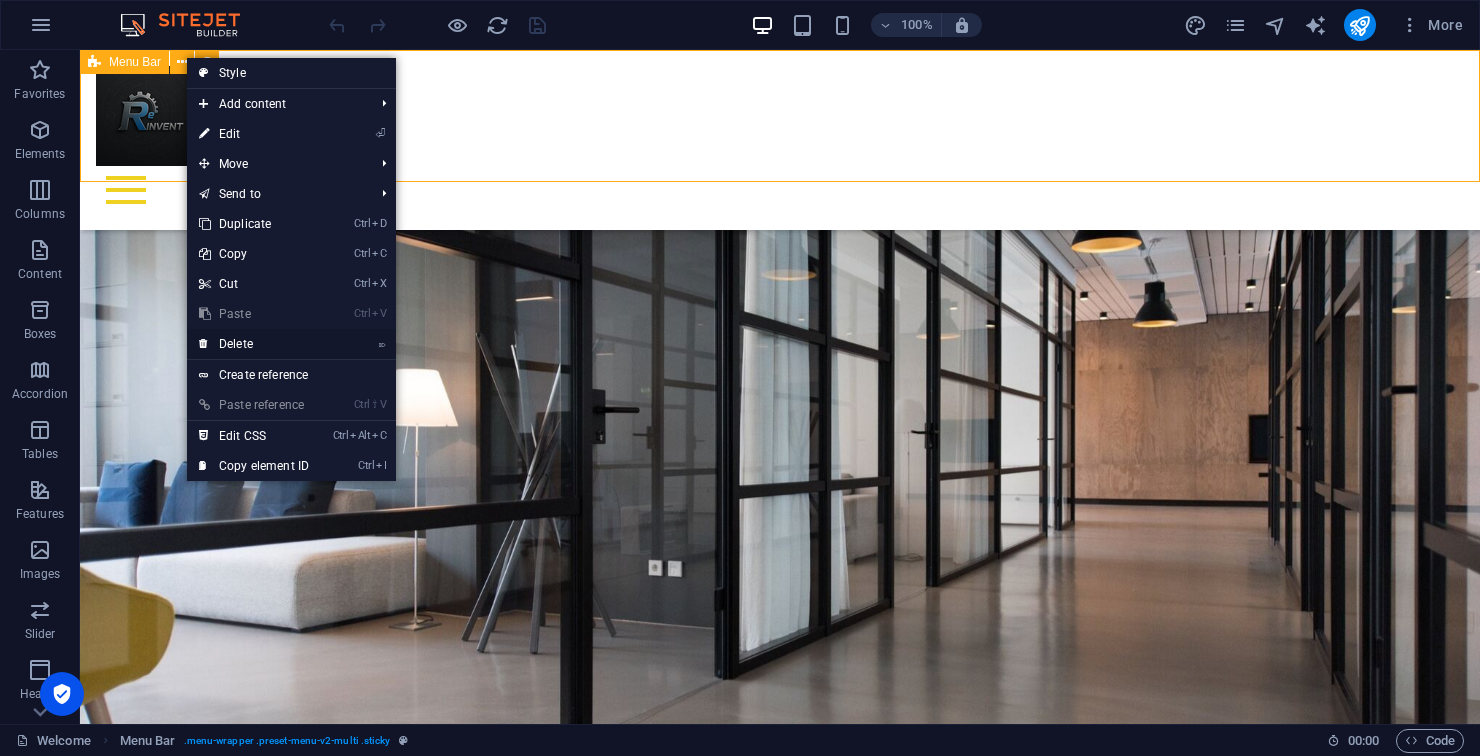 click on "⌦  Delete" at bounding box center (254, 344) 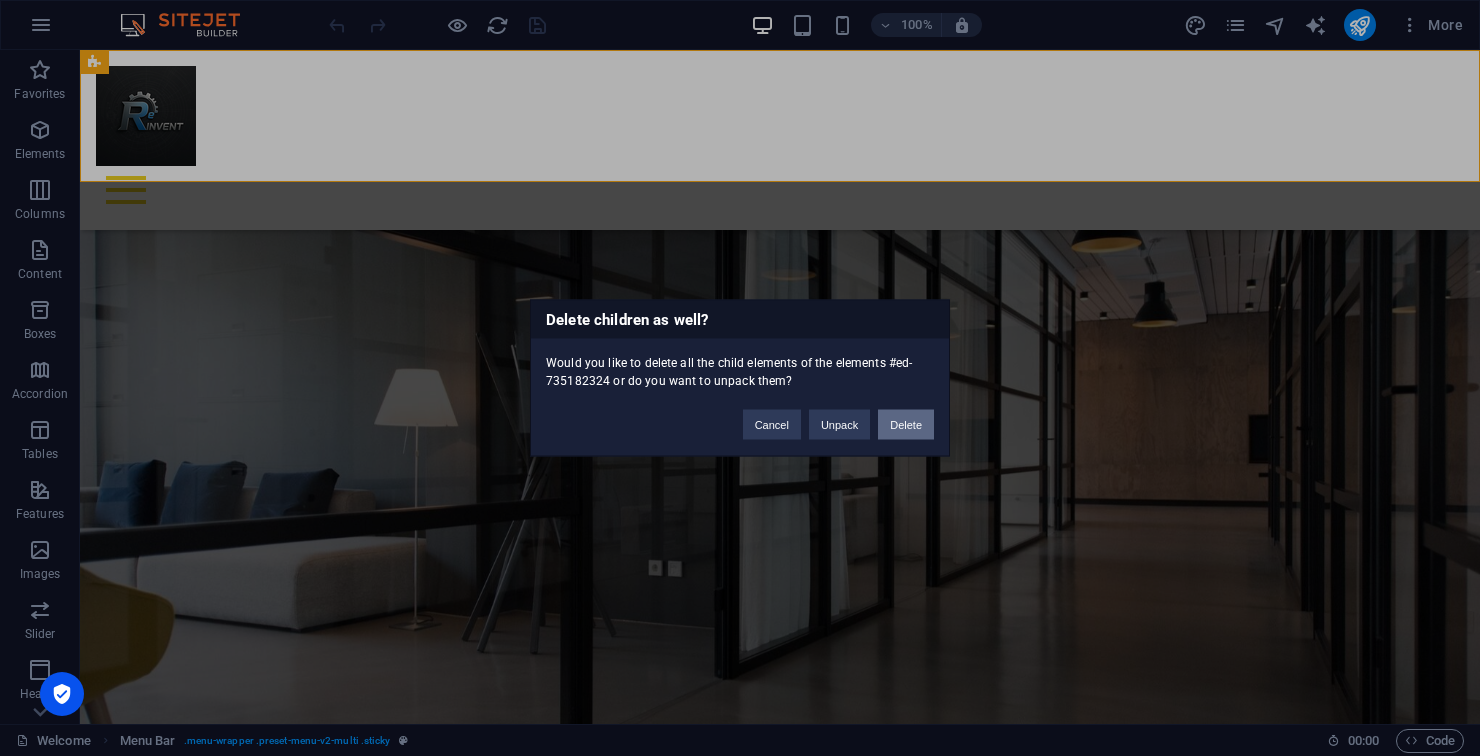 click on "Delete" at bounding box center (906, 425) 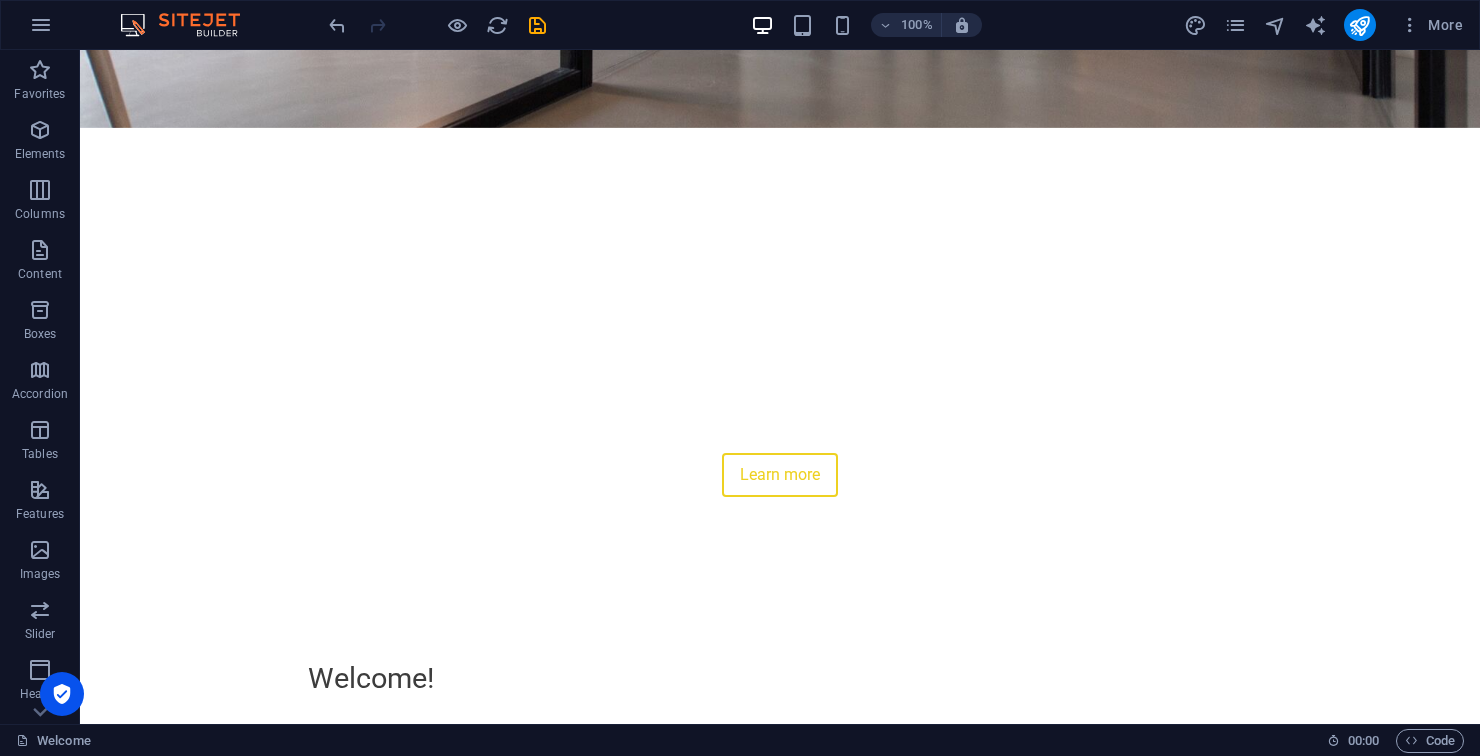 scroll, scrollTop: 0, scrollLeft: 0, axis: both 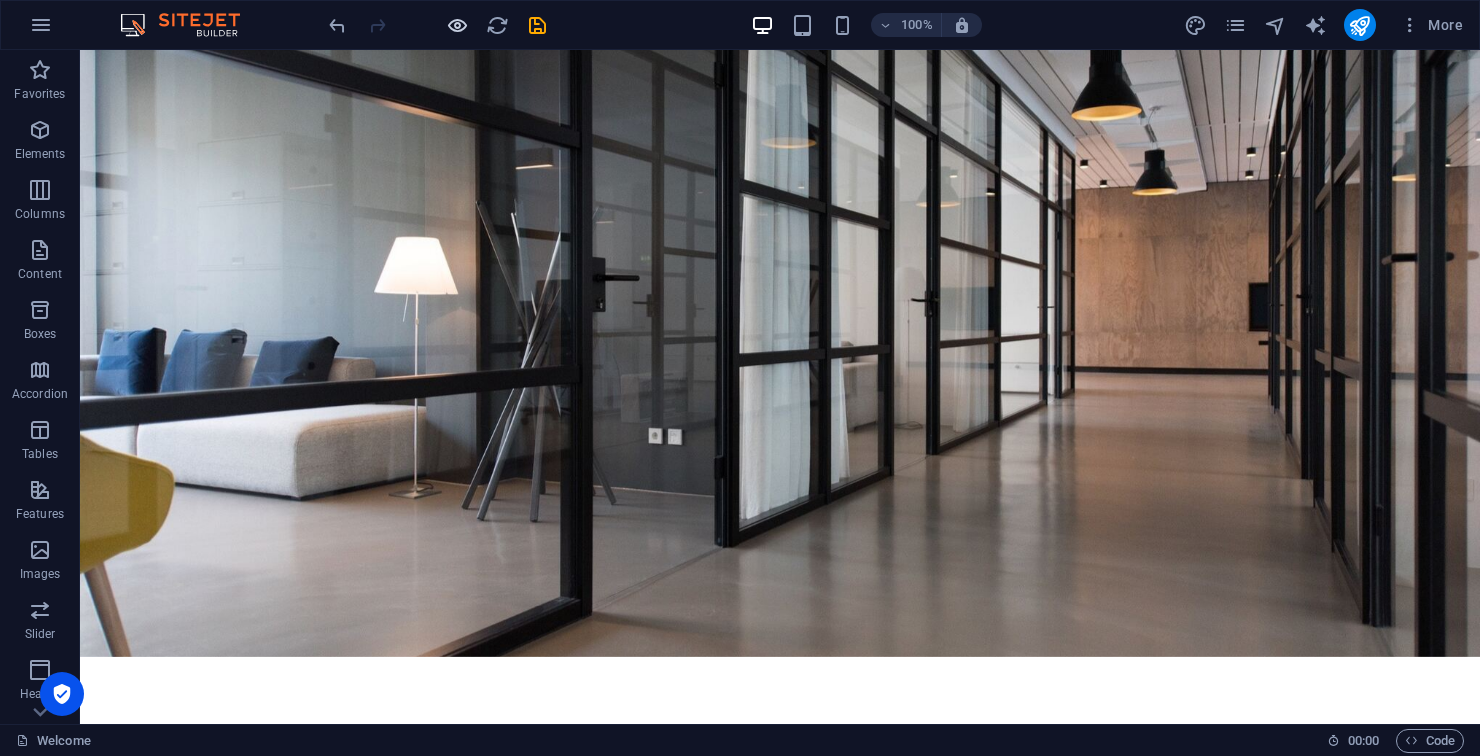 click at bounding box center (457, 25) 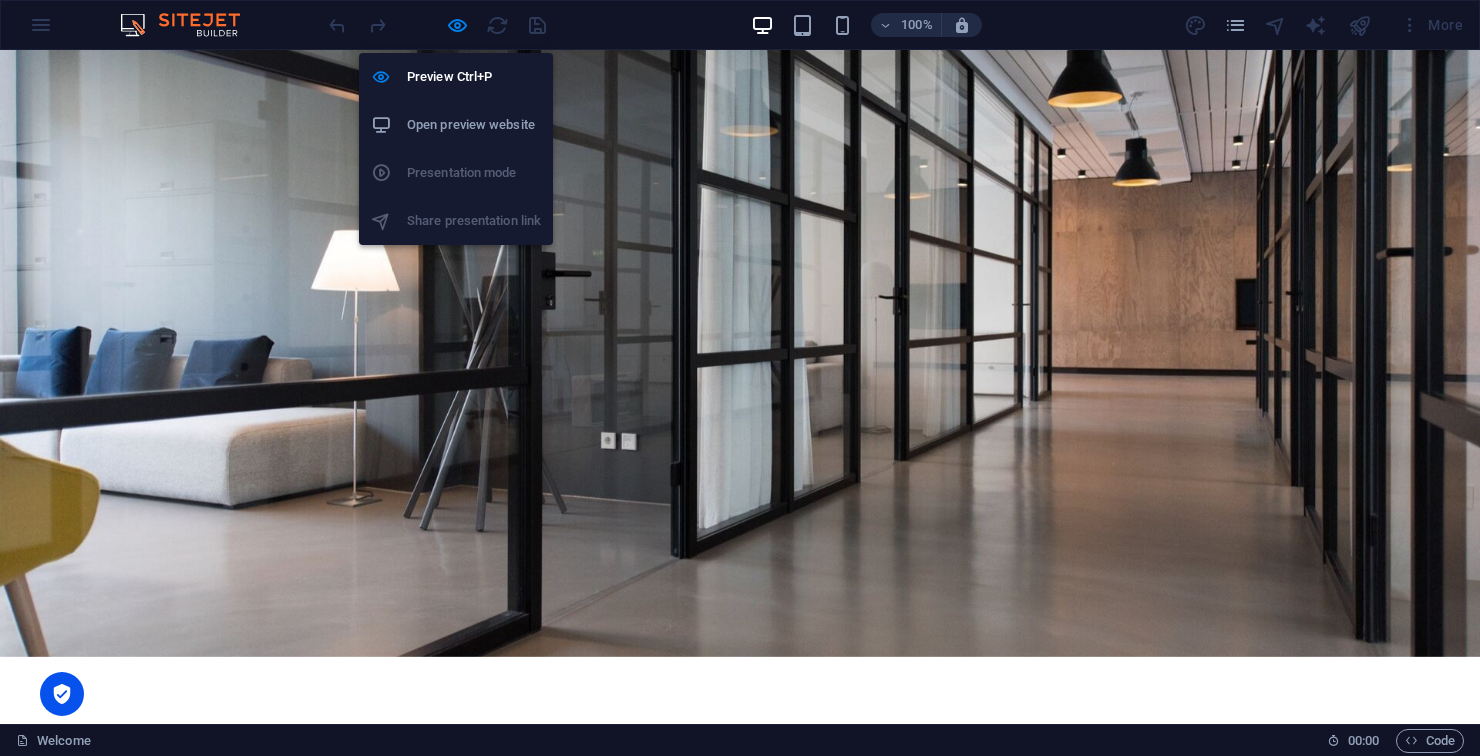 click on "Open preview website" at bounding box center (474, 125) 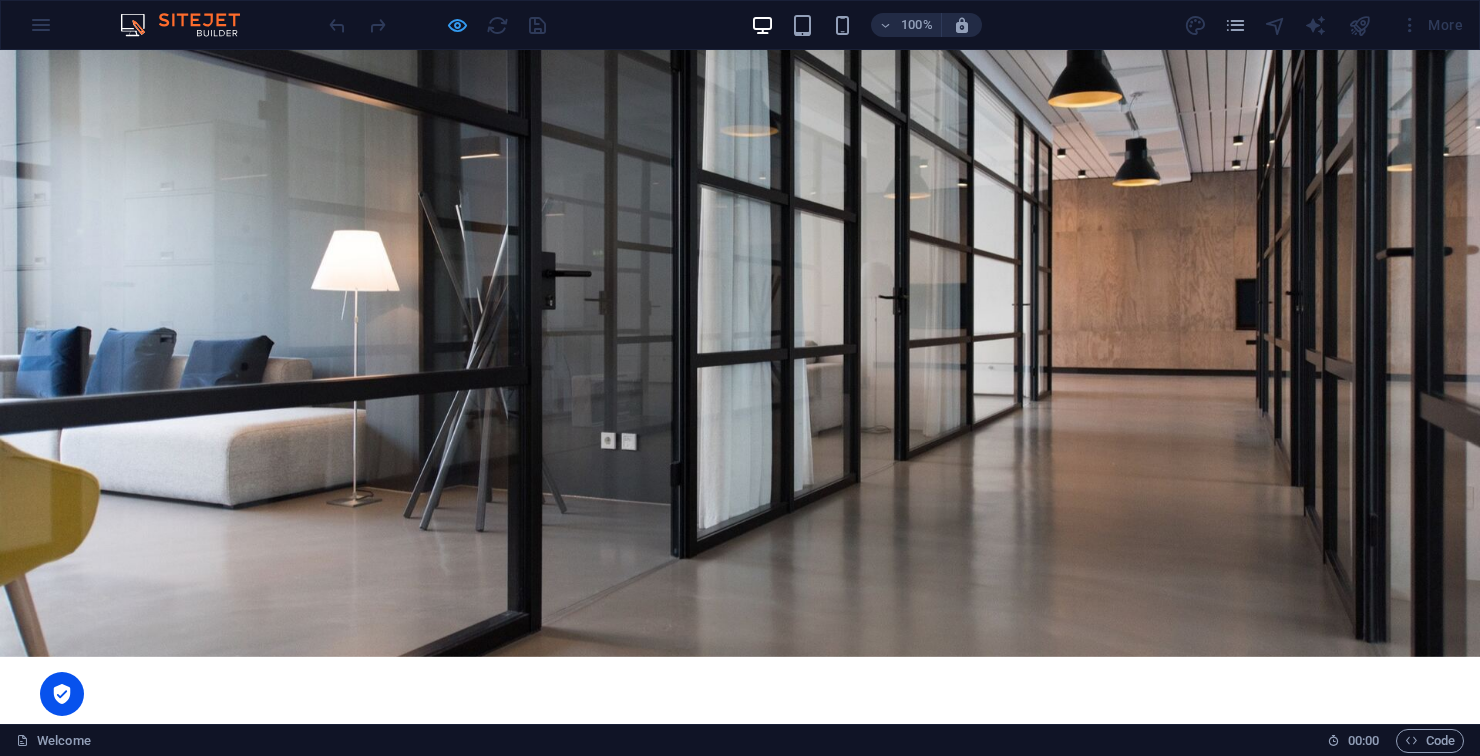 click at bounding box center (457, 25) 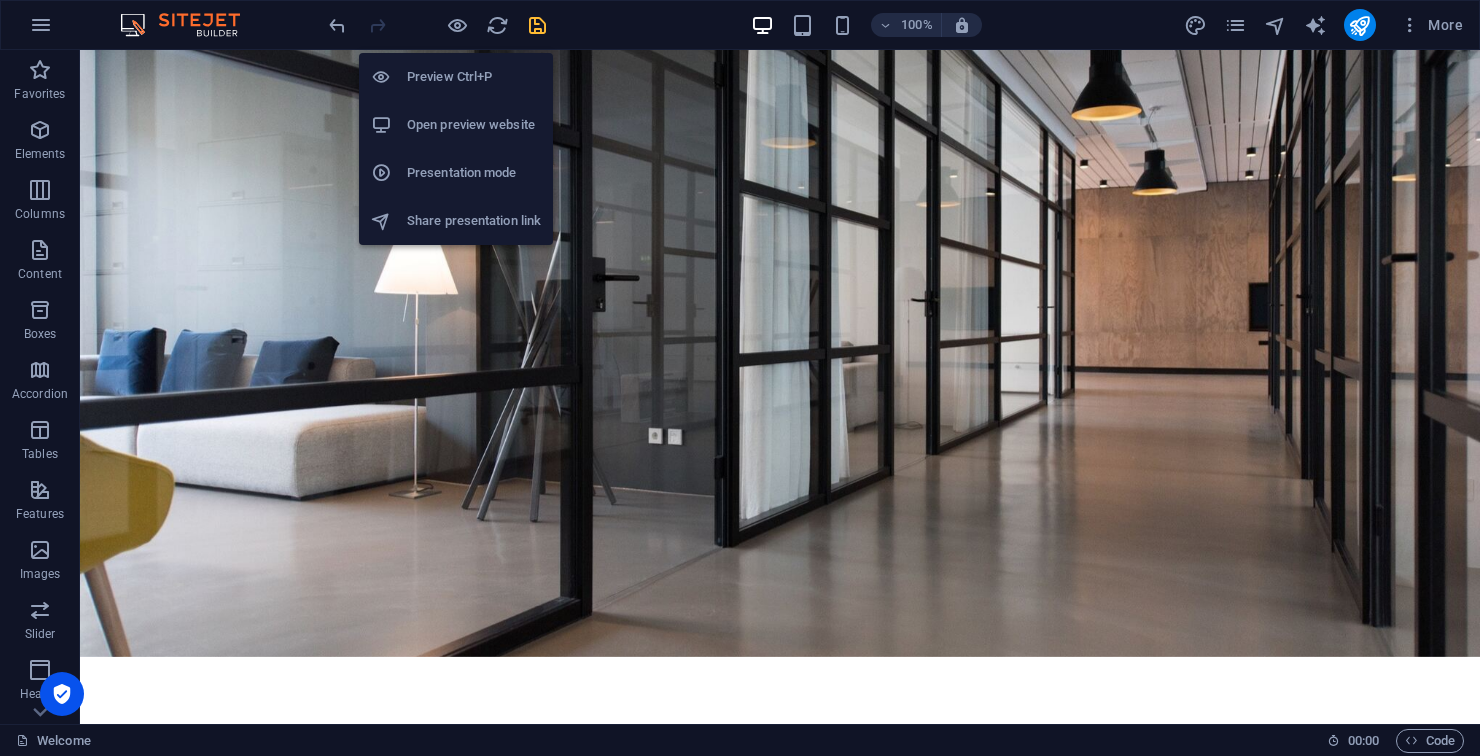 click at bounding box center (537, 25) 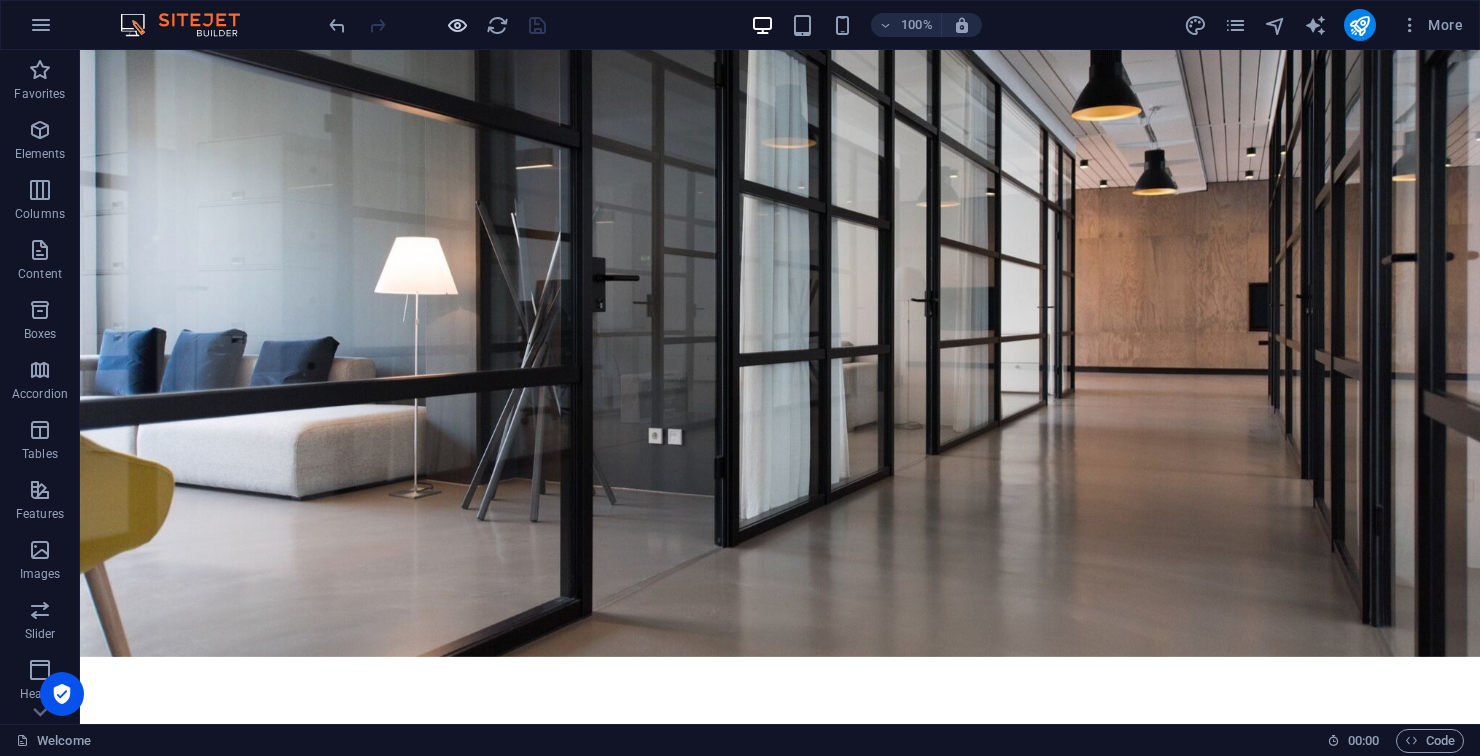 click at bounding box center [457, 25] 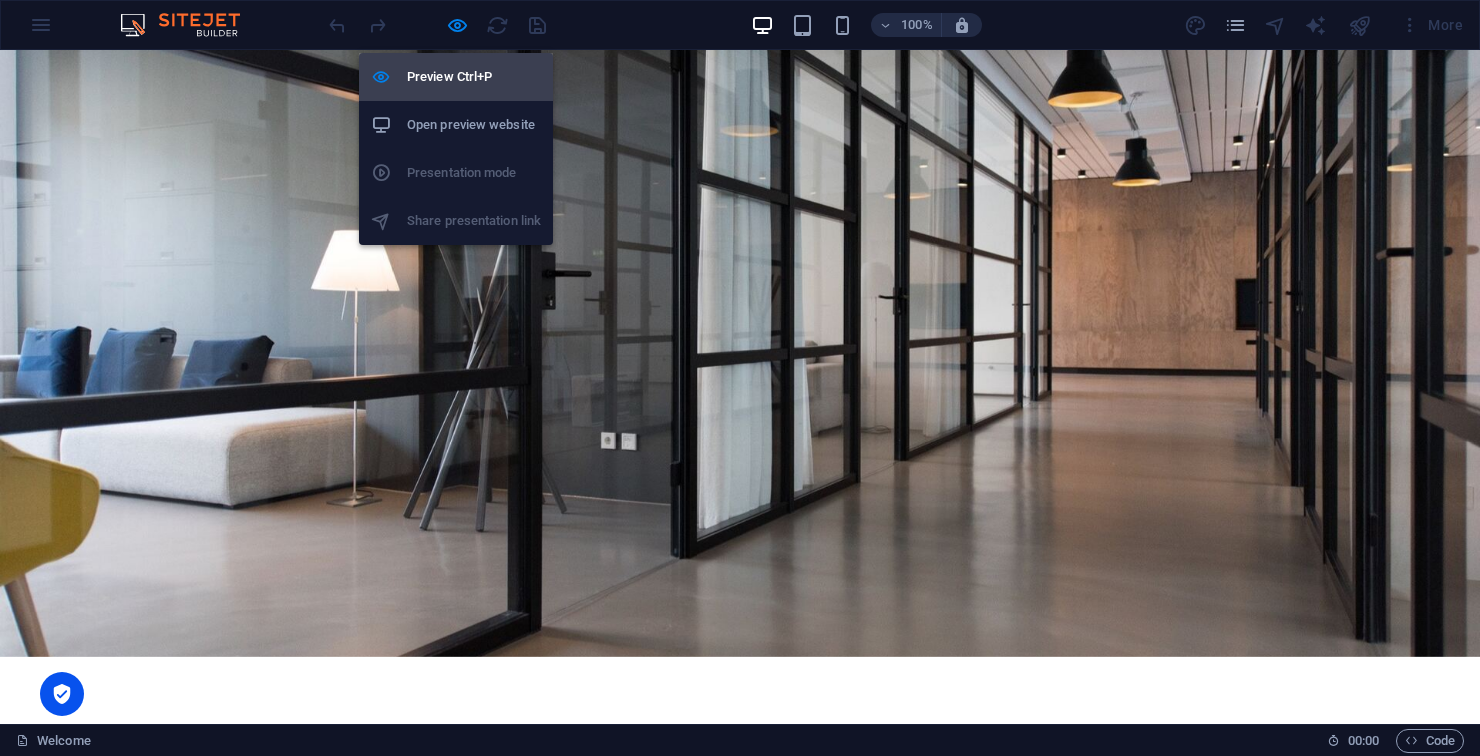 click on "Preview Ctrl+P" at bounding box center [474, 77] 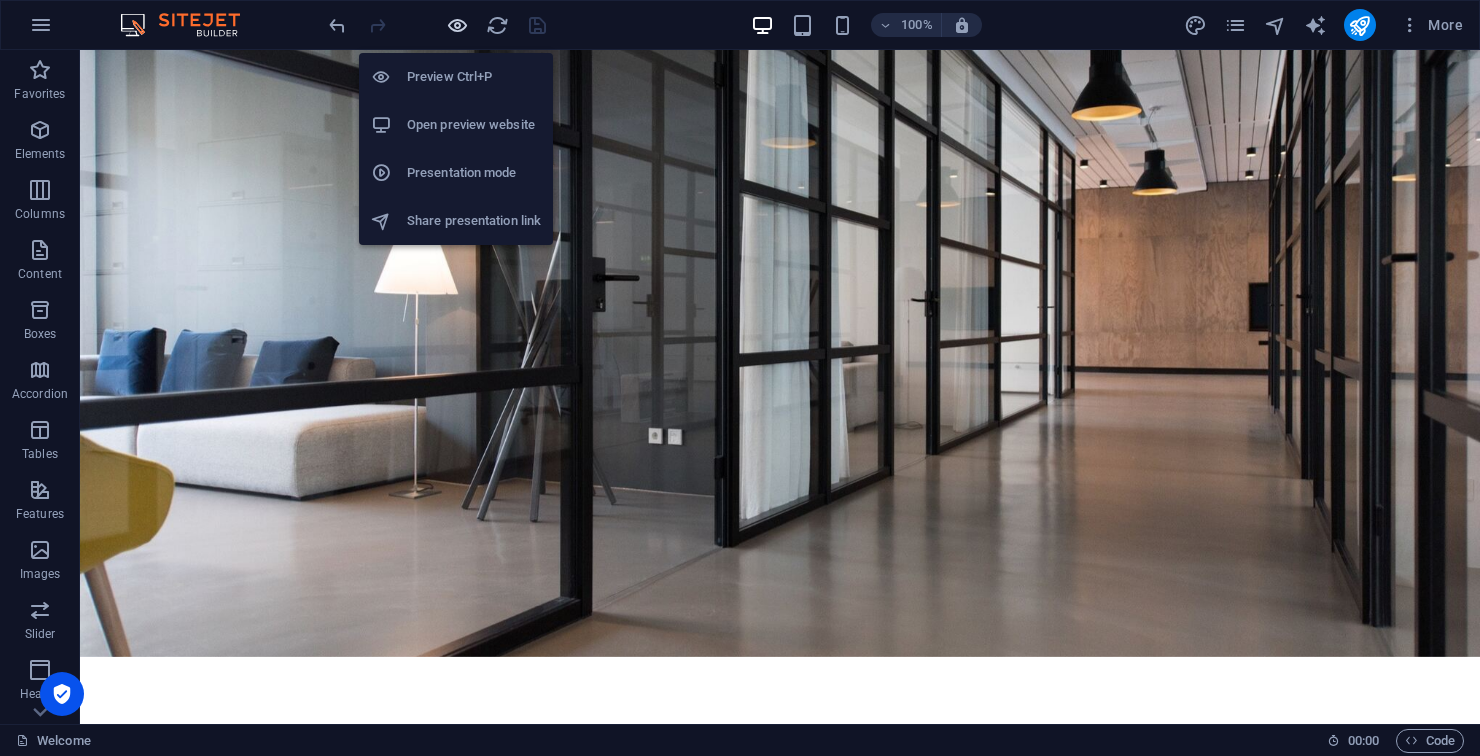 click at bounding box center (457, 25) 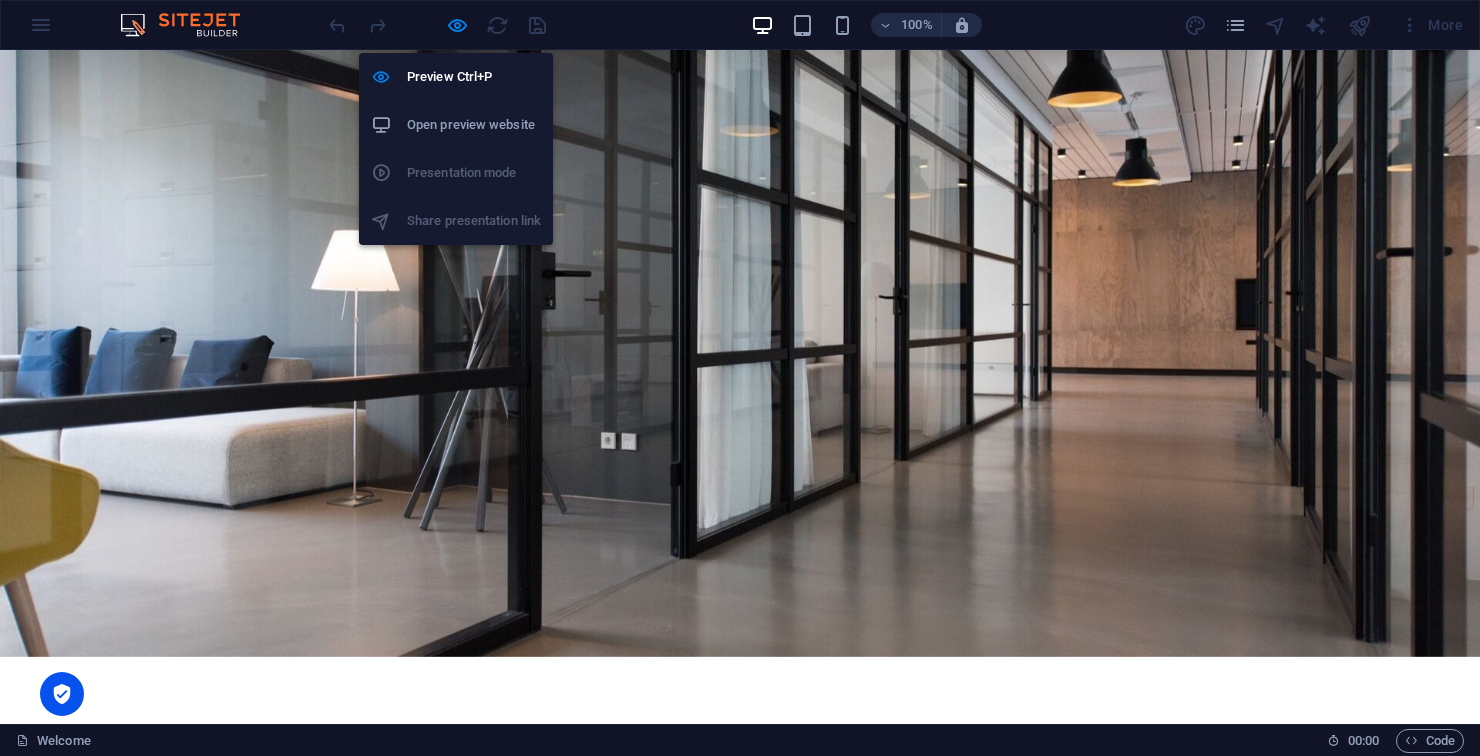 click on "Open preview website" at bounding box center (474, 125) 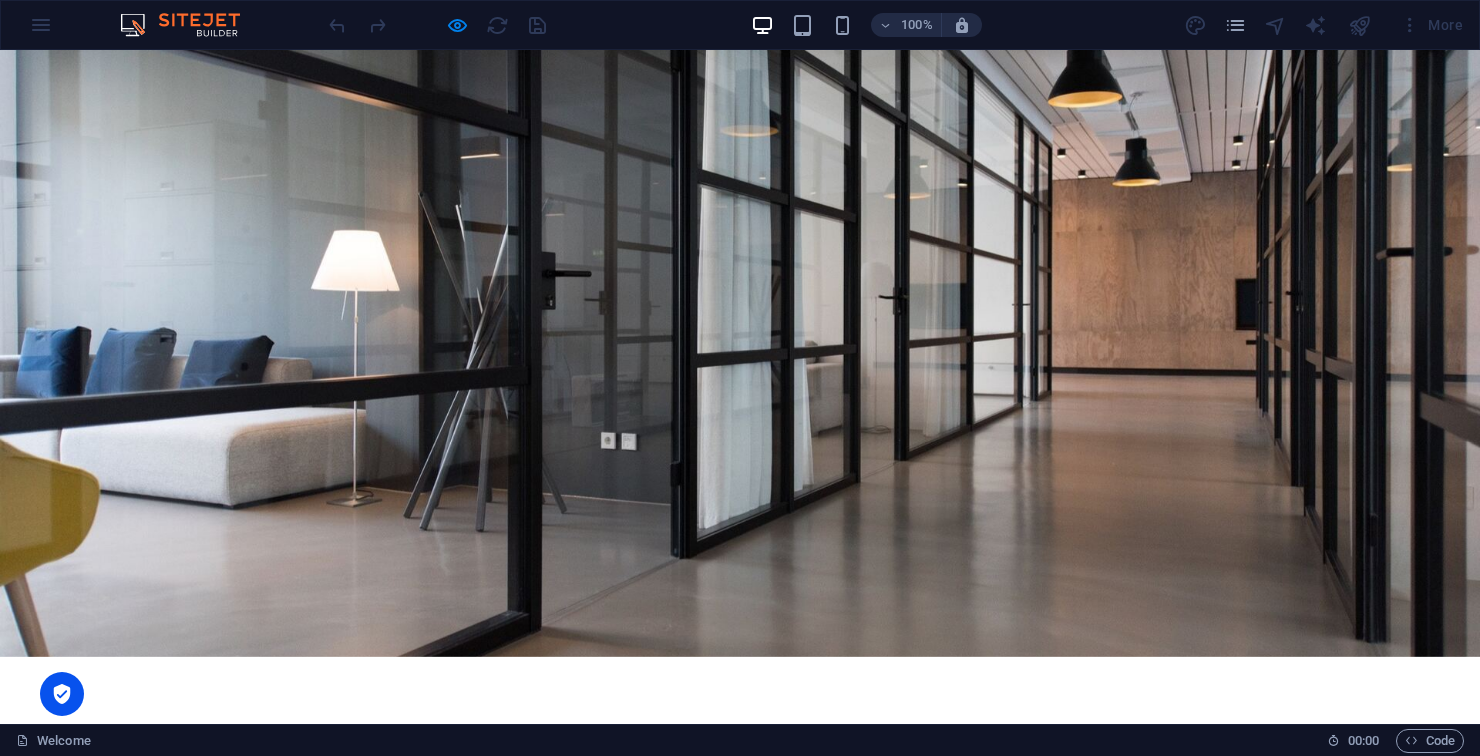 click on "Lorem ipsum dolor sit amet, consetetur sadipscing elitr sed diam" at bounding box center [740, 923] 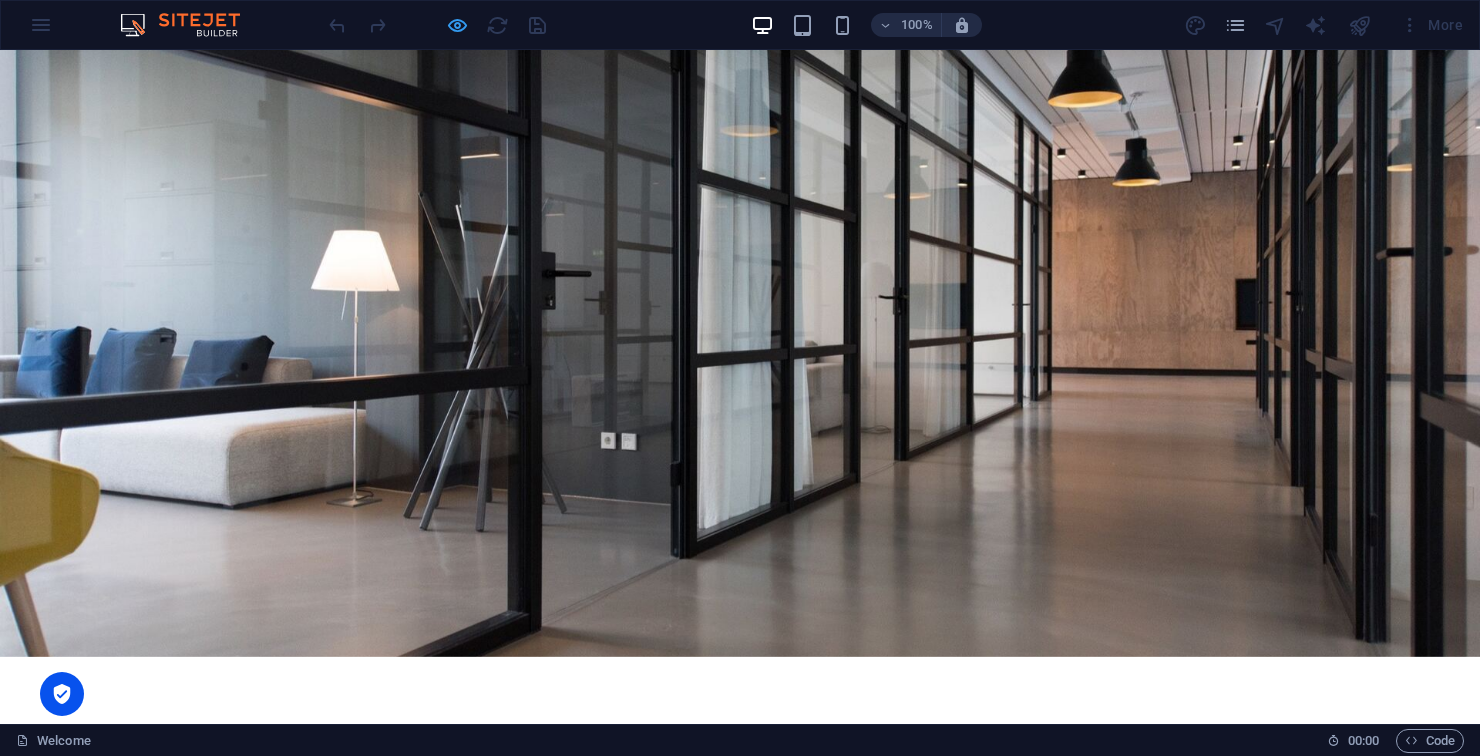 click at bounding box center (457, 25) 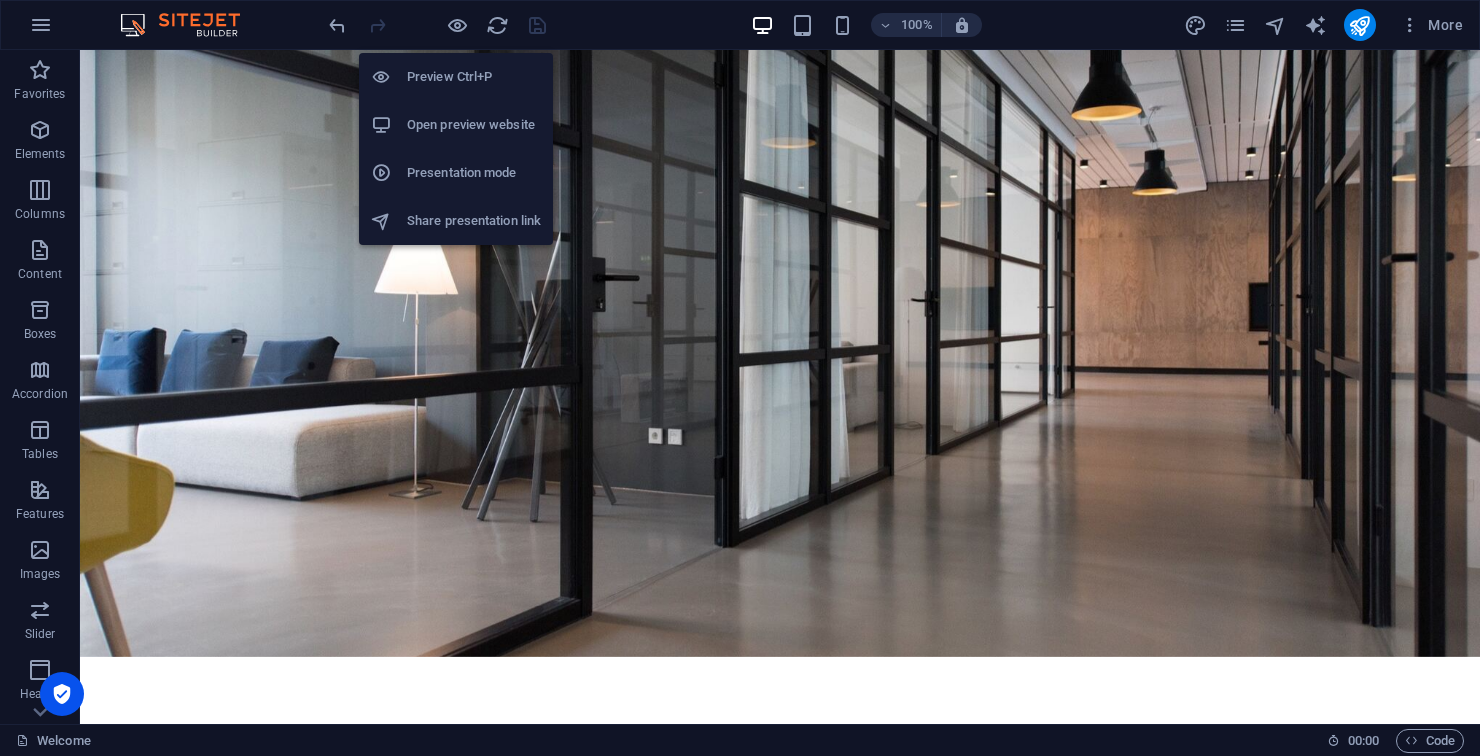 click on "R invet the world Reinvent your strategy" at bounding box center [780, 809] 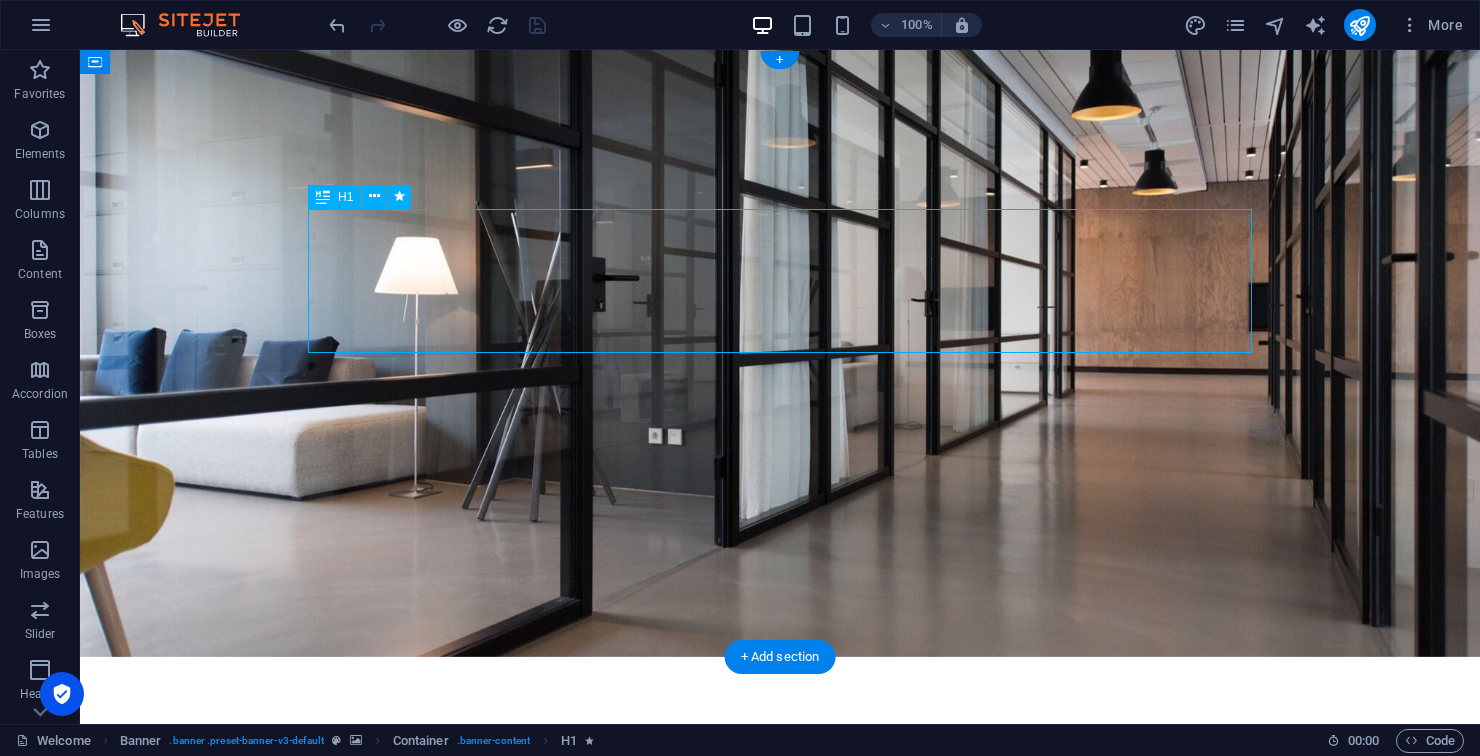 click on "R invet the world Reinvent your strategy Lorem ipsum dolor sit amet, consetetur sadipscing elitr sed diam Learn more" at bounding box center [780, 881] 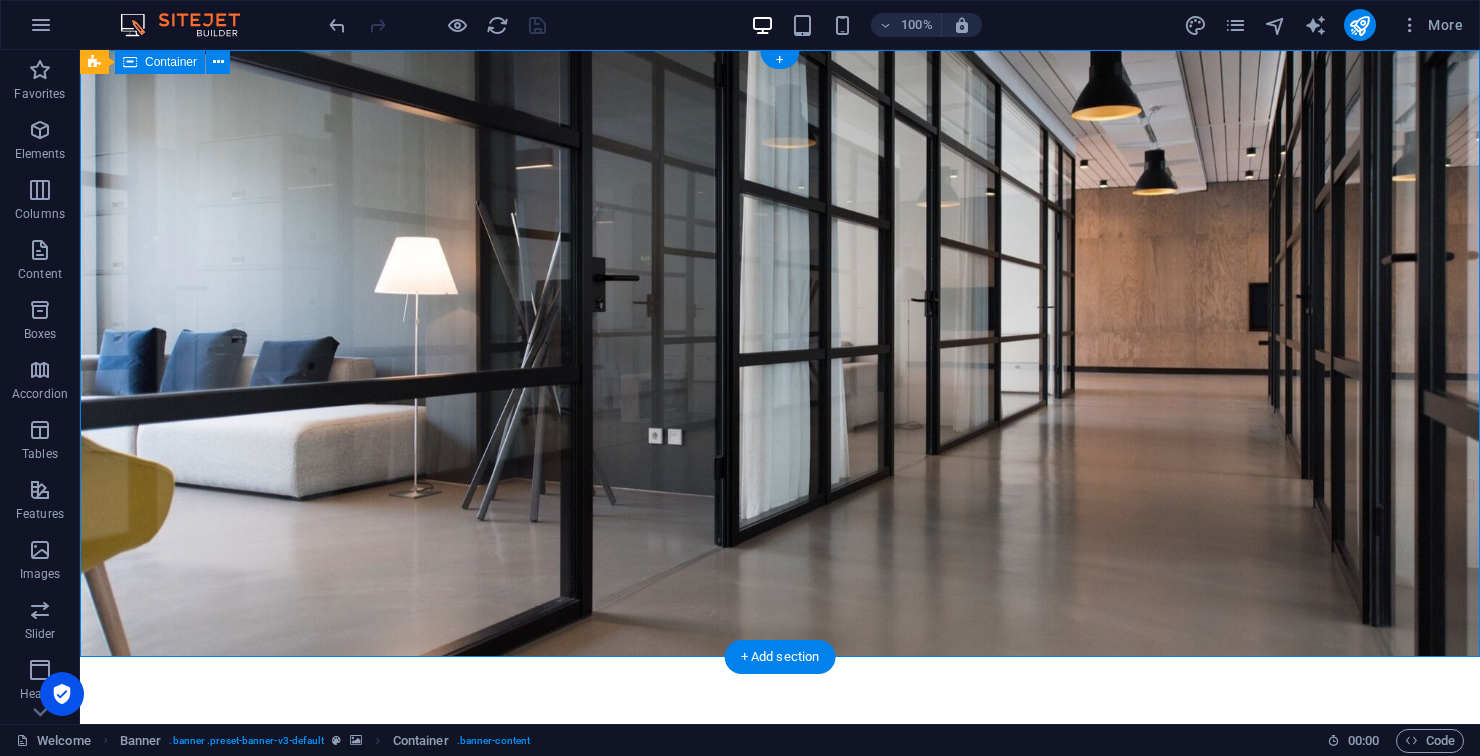 click on "Lorem ipsum dolor sit amet, consetetur sadipscing elitr sed diam" at bounding box center (780, 924) 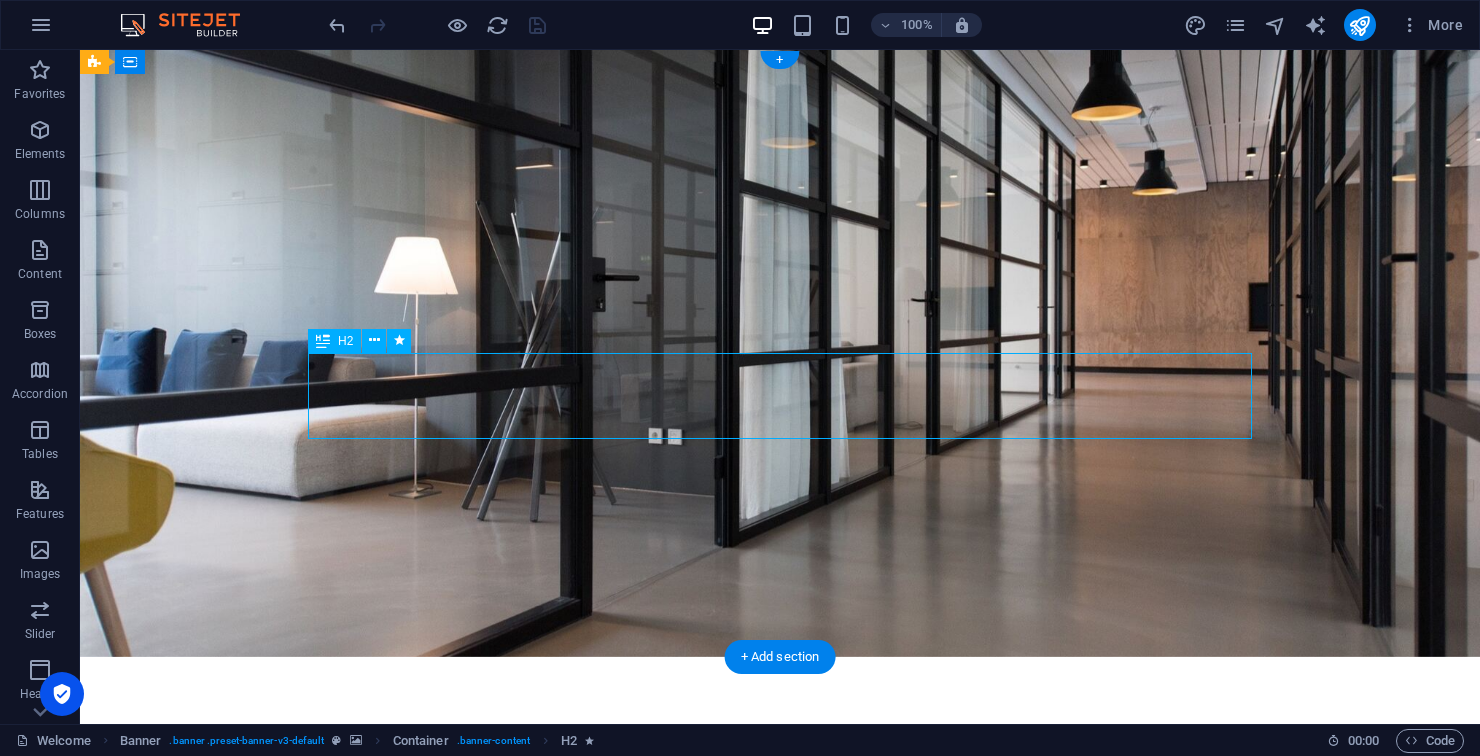 click on "R invet the world Reinvent your strategy" at bounding box center [780, 809] 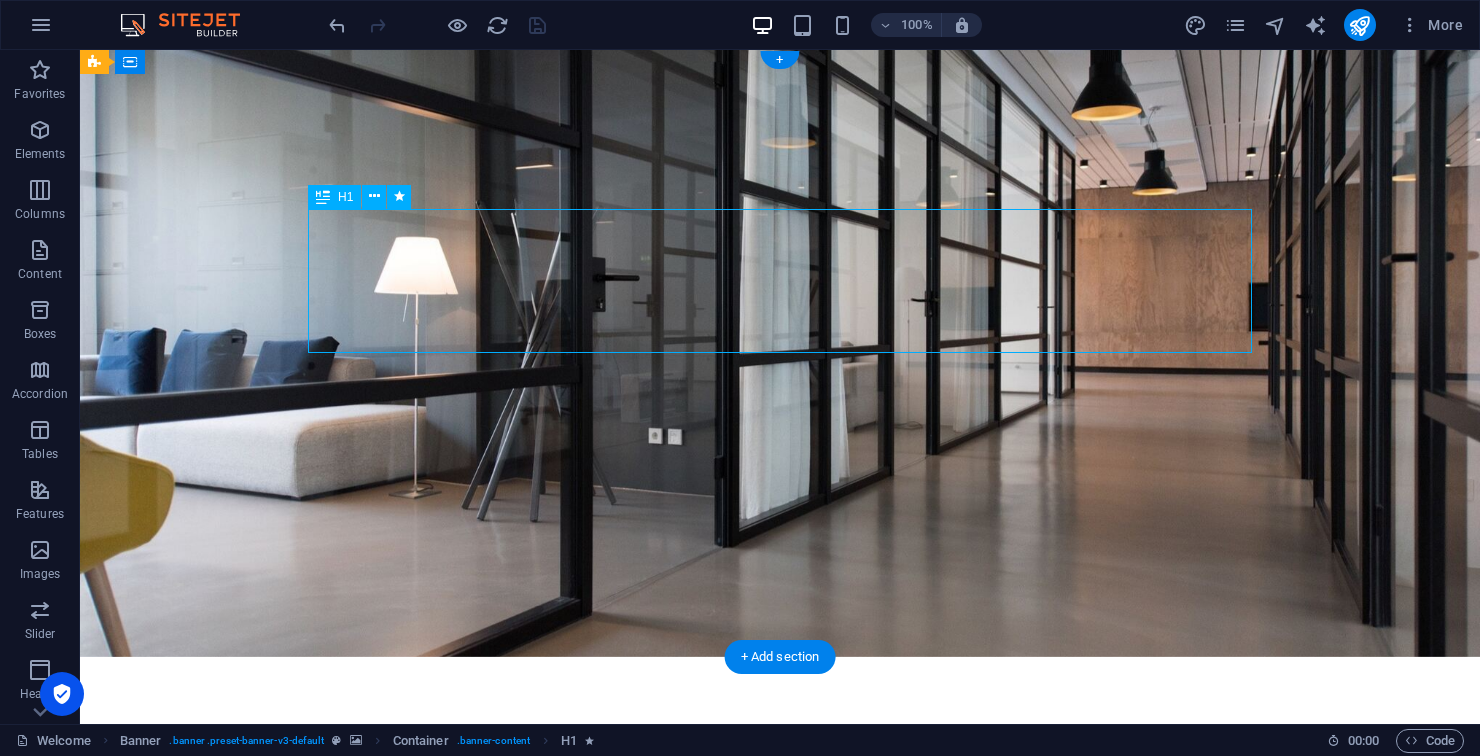 click on "R invet the world Reinvent your strategy" at bounding box center [780, 809] 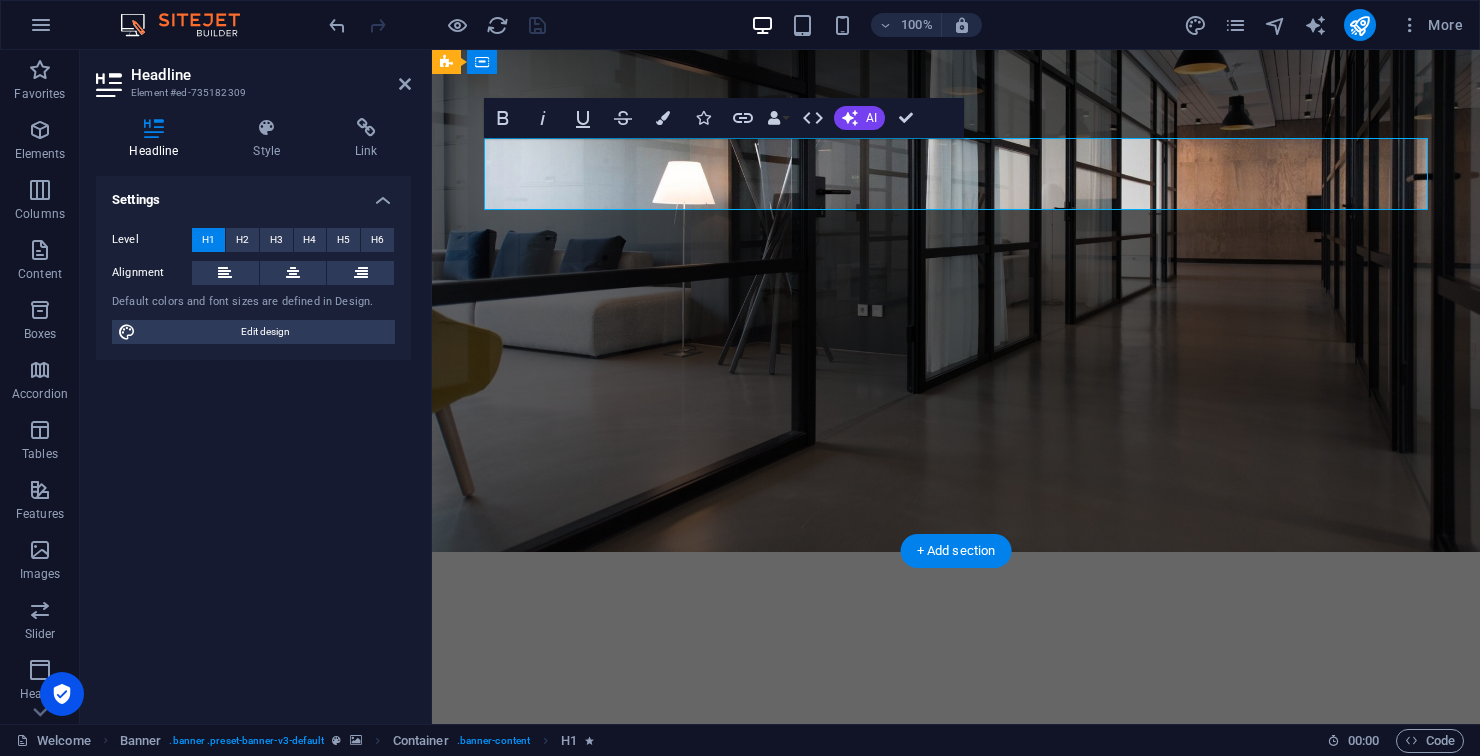 scroll, scrollTop: 106, scrollLeft: 0, axis: vertical 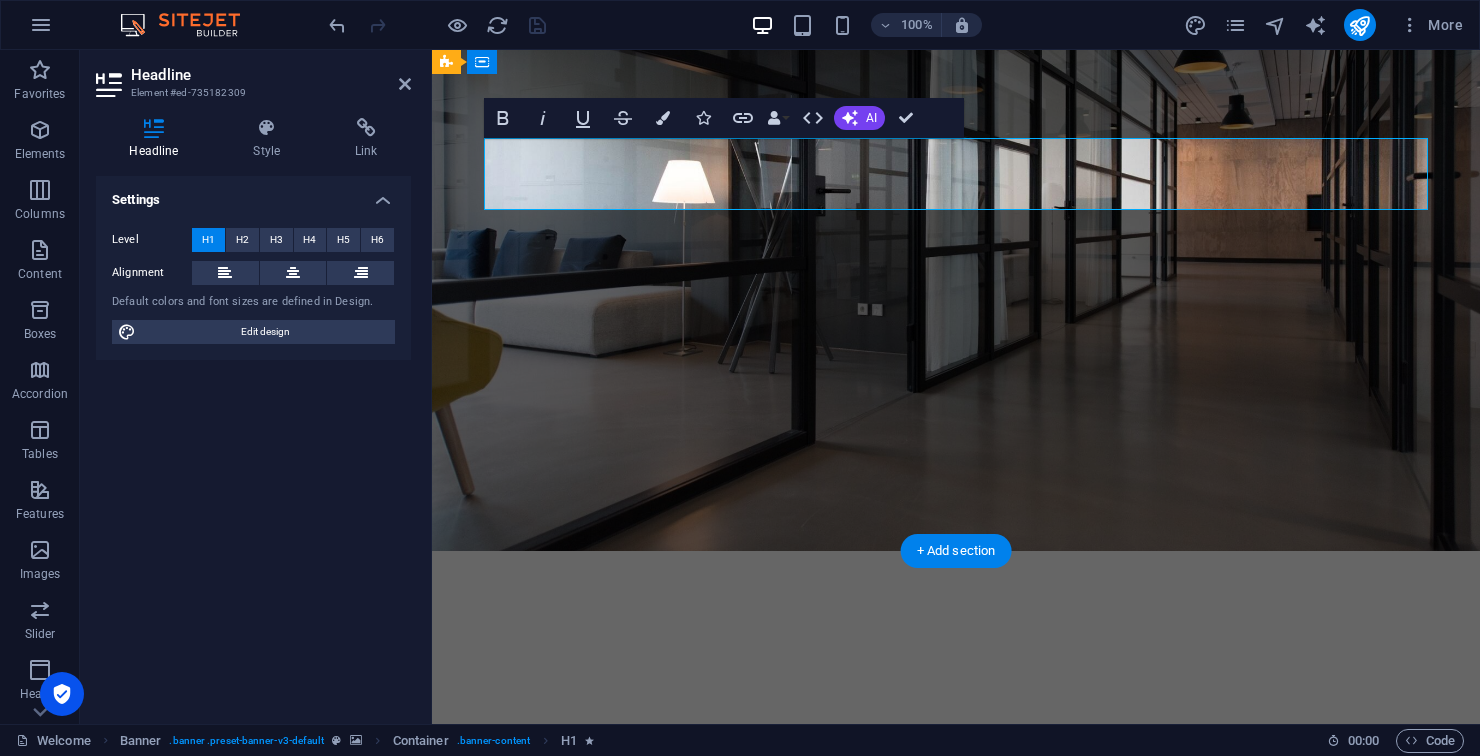 click on "Lorem ipsum dolor sit amet, consetetur sadipscing elitr sed diam" at bounding box center [956, 746] 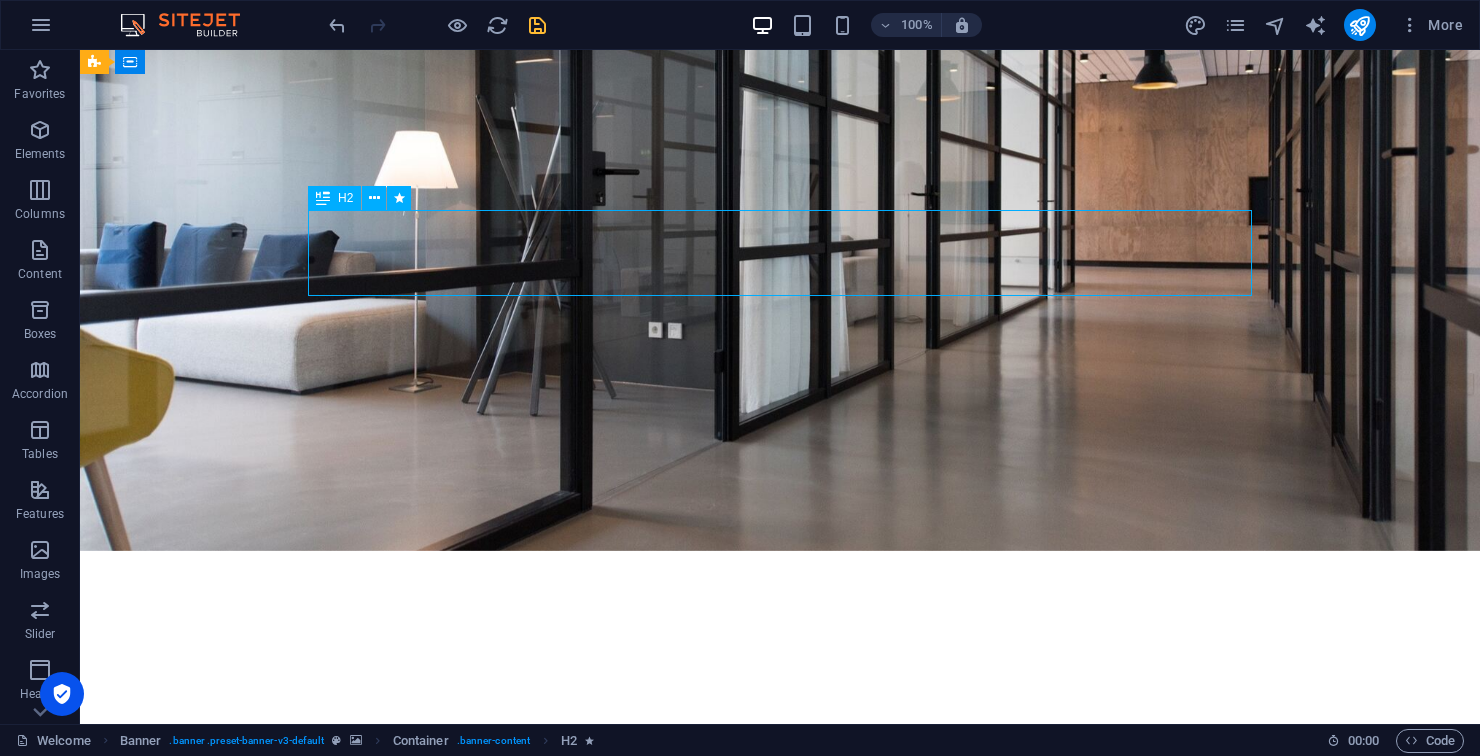 click on "Lorem ipsum dolor sit amet, consetetur sadipscing elitr sed diam" at bounding box center (780, 746) 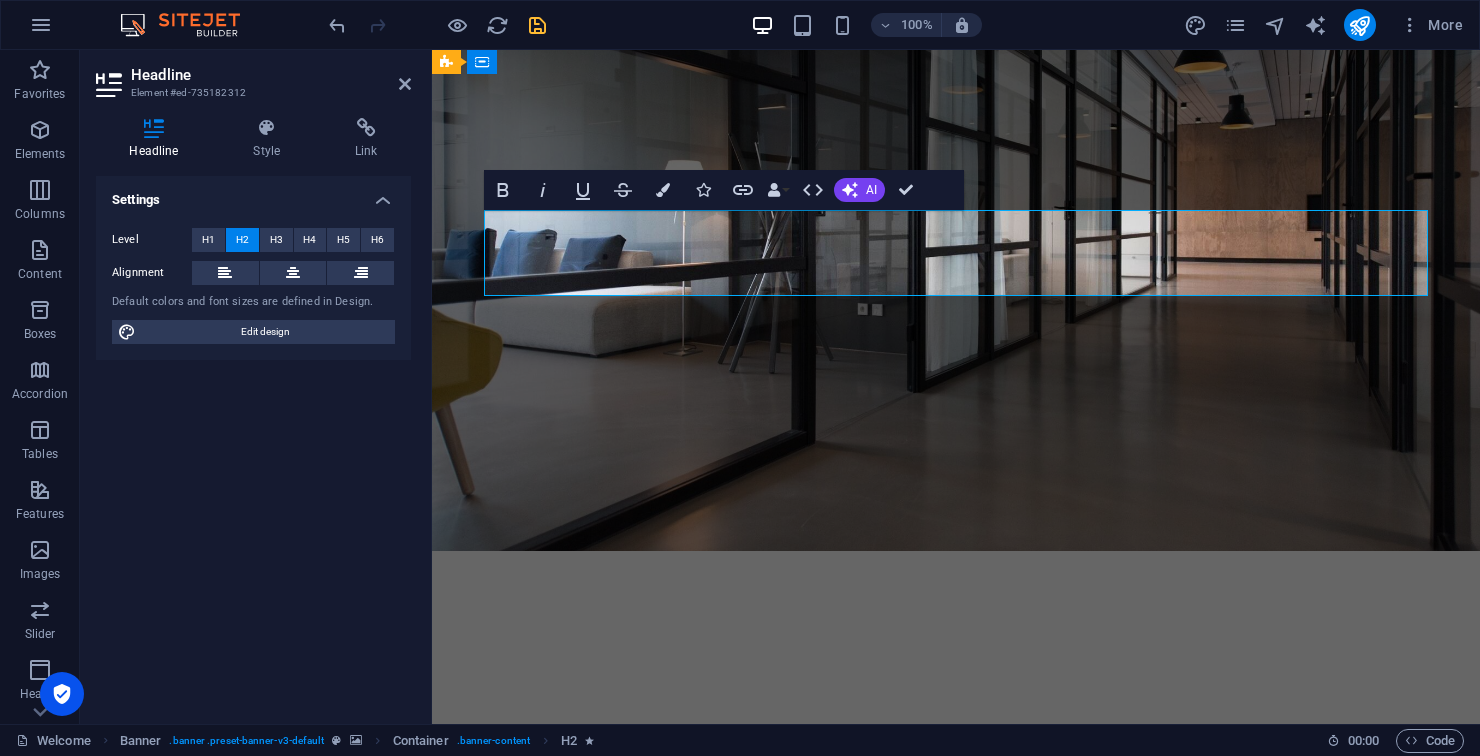 scroll, scrollTop: 128, scrollLeft: 0, axis: vertical 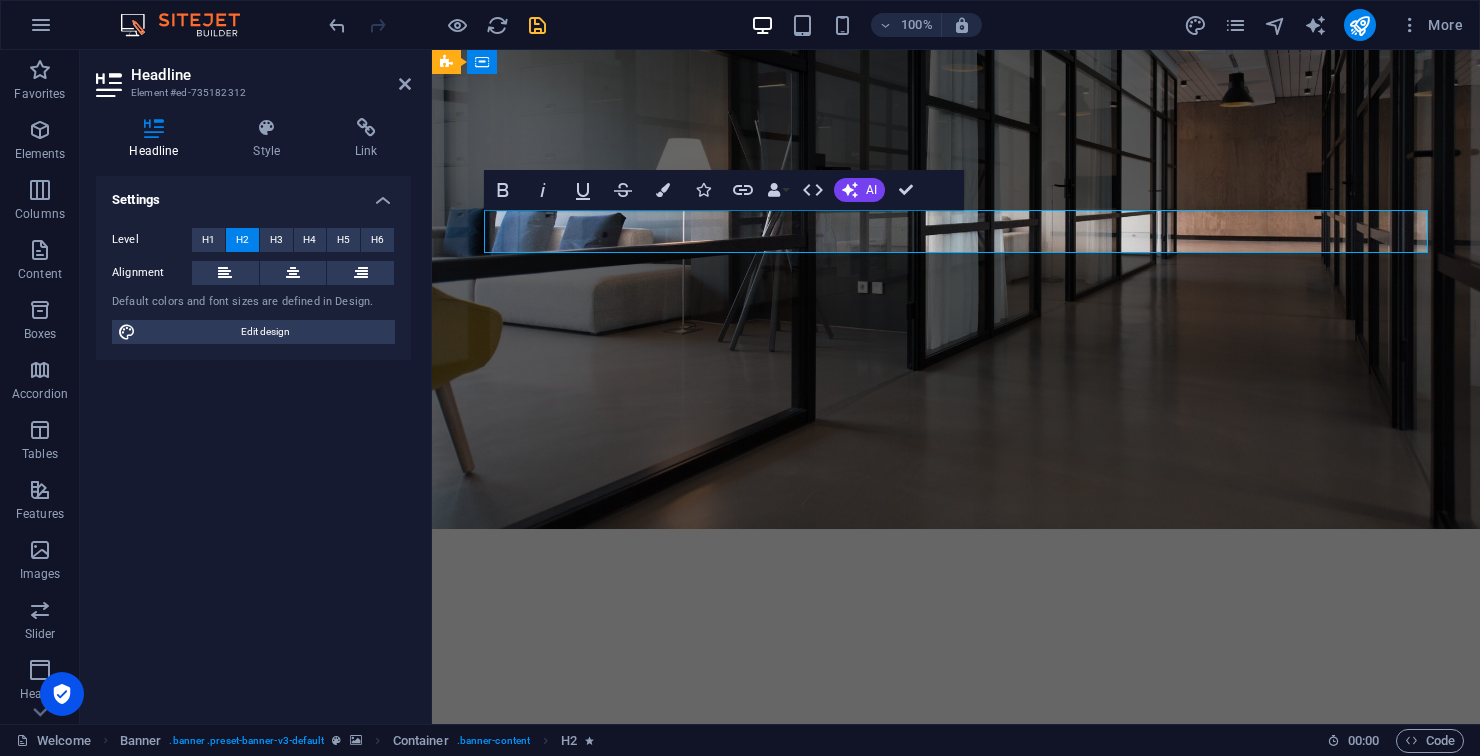 click on "​ Learn more" at bounding box center (956, 696) 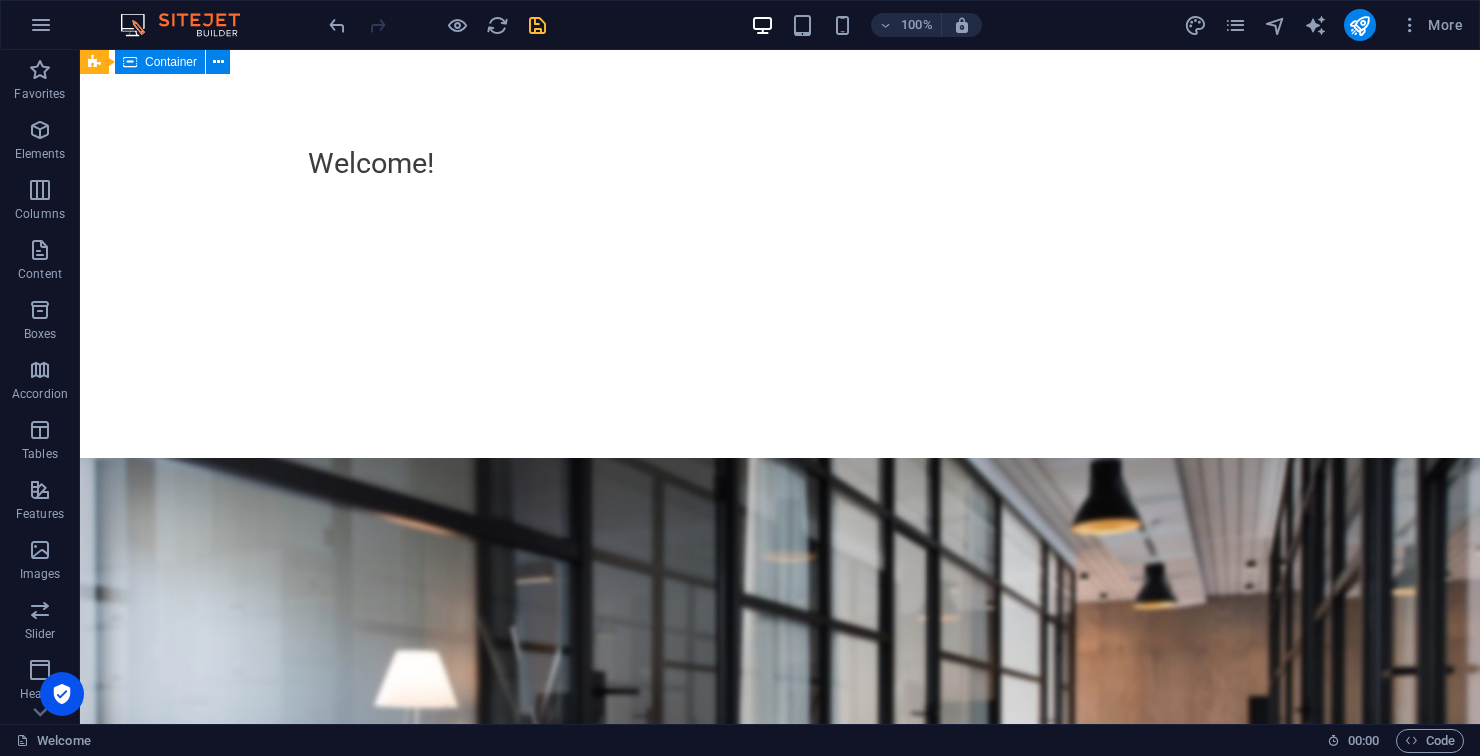 scroll, scrollTop: 932, scrollLeft: 0, axis: vertical 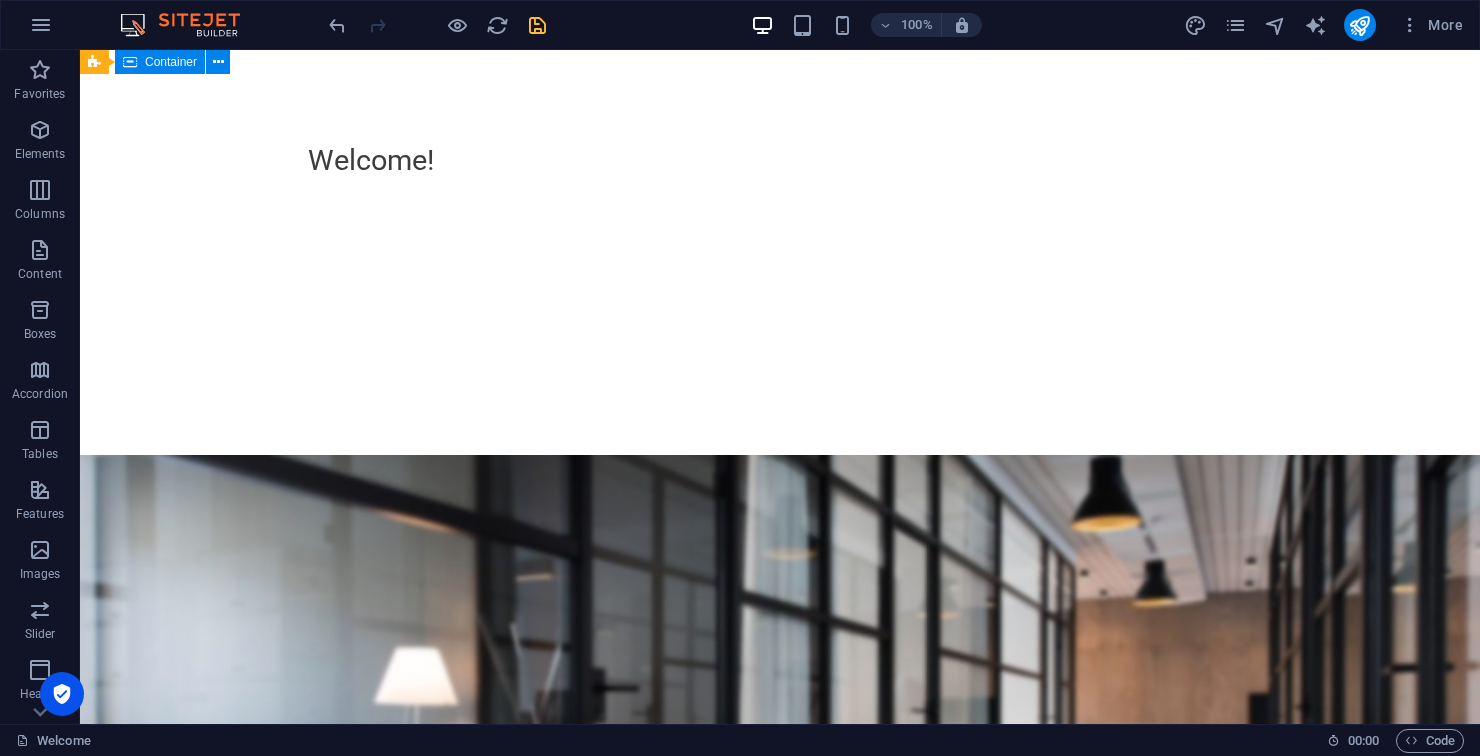click on "Lorem ipsum dolor sit amet, consetetur sadipscing elitr, sed diam nonumy eirmod tempor invidunt ut labore et dolore magna aliquyam. Learn more ." at bounding box center (568, 1945) 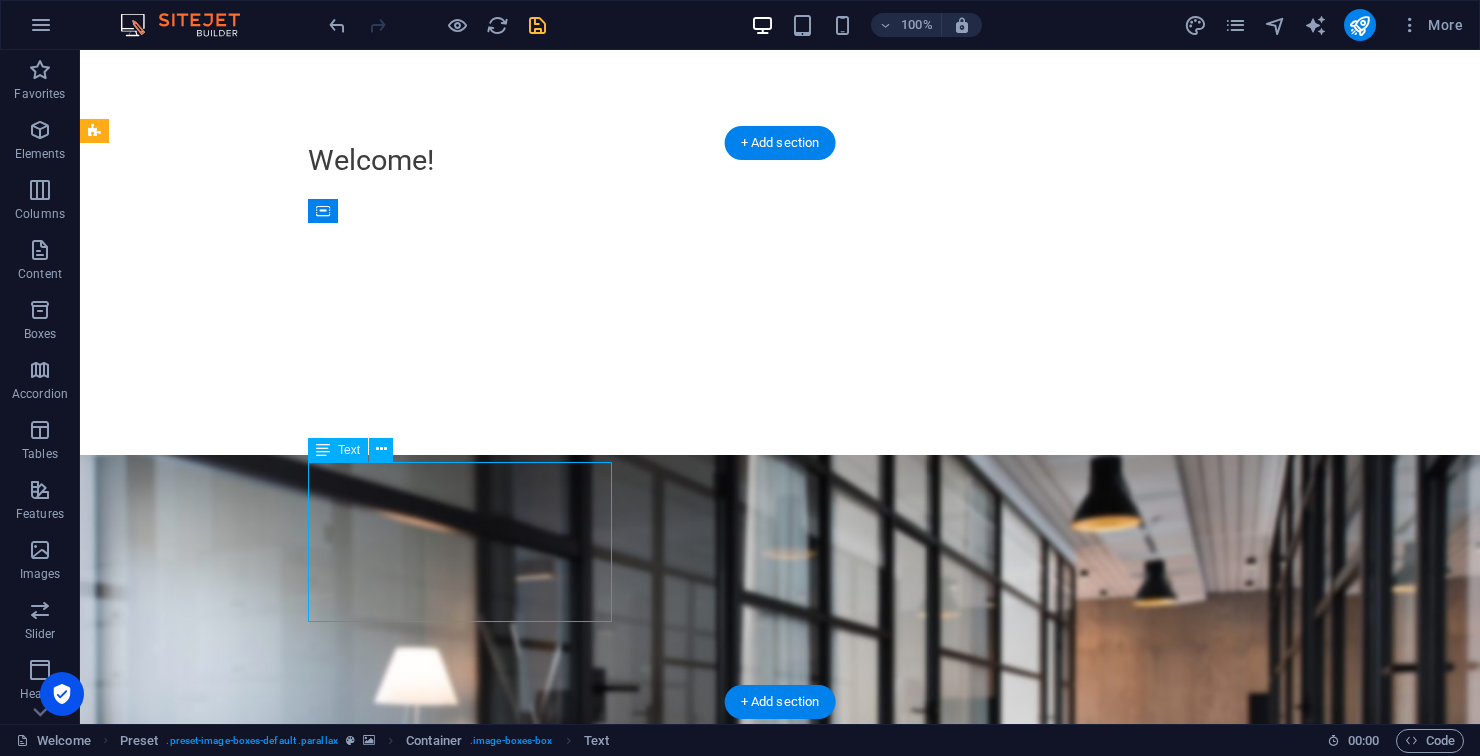 click on "Lorem ipsum dolor sit amet, consetetur sadipscing elitr, sed diam nonumy eirmod tempor invidunt ut labore et dolore magna aliquyam. Learn more ." at bounding box center (568, 1945) 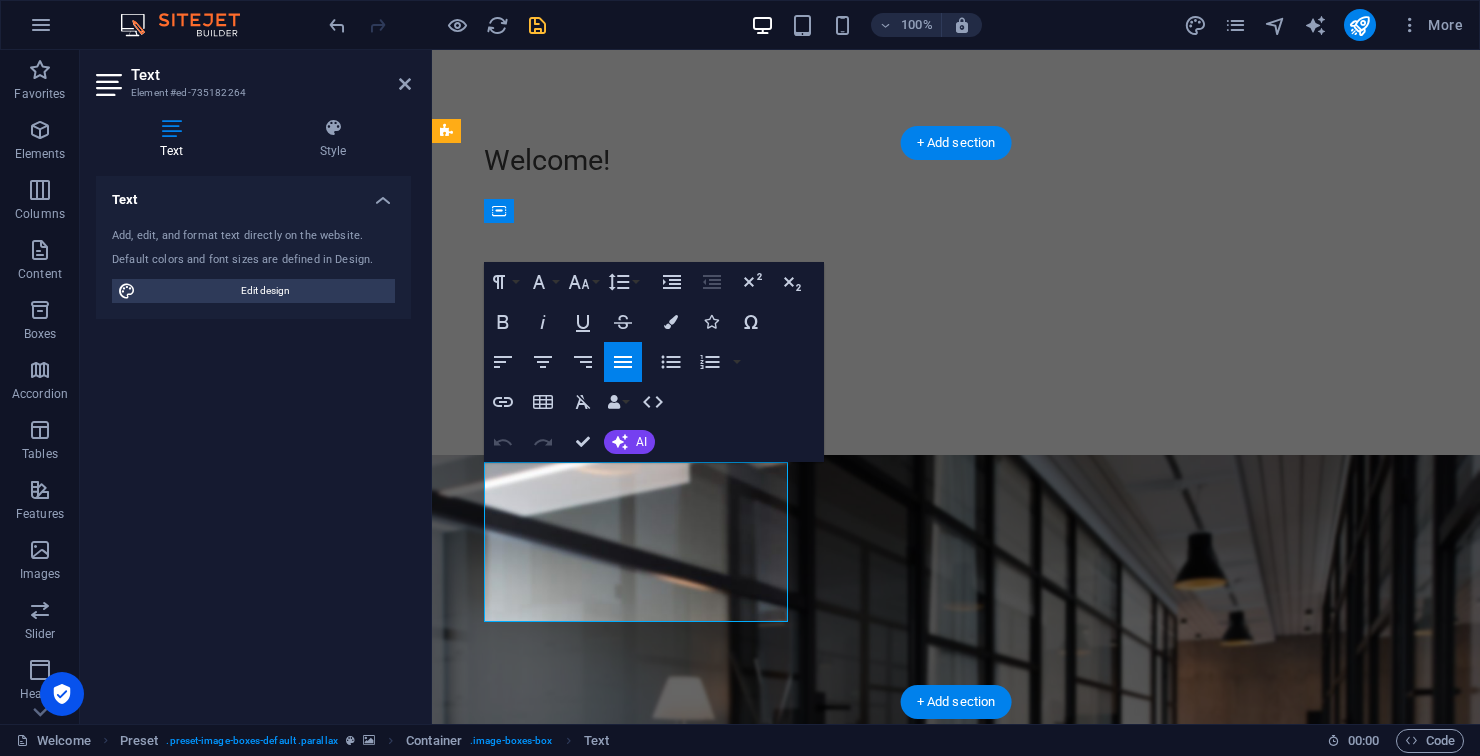 click on "Lorem ipsum dolor sit amet, consetetur sadipscing elitr, sed diam nonumy eirmod tempor invidunt ut labore et dolore magna aliquyam." at bounding box center [920, 1913] 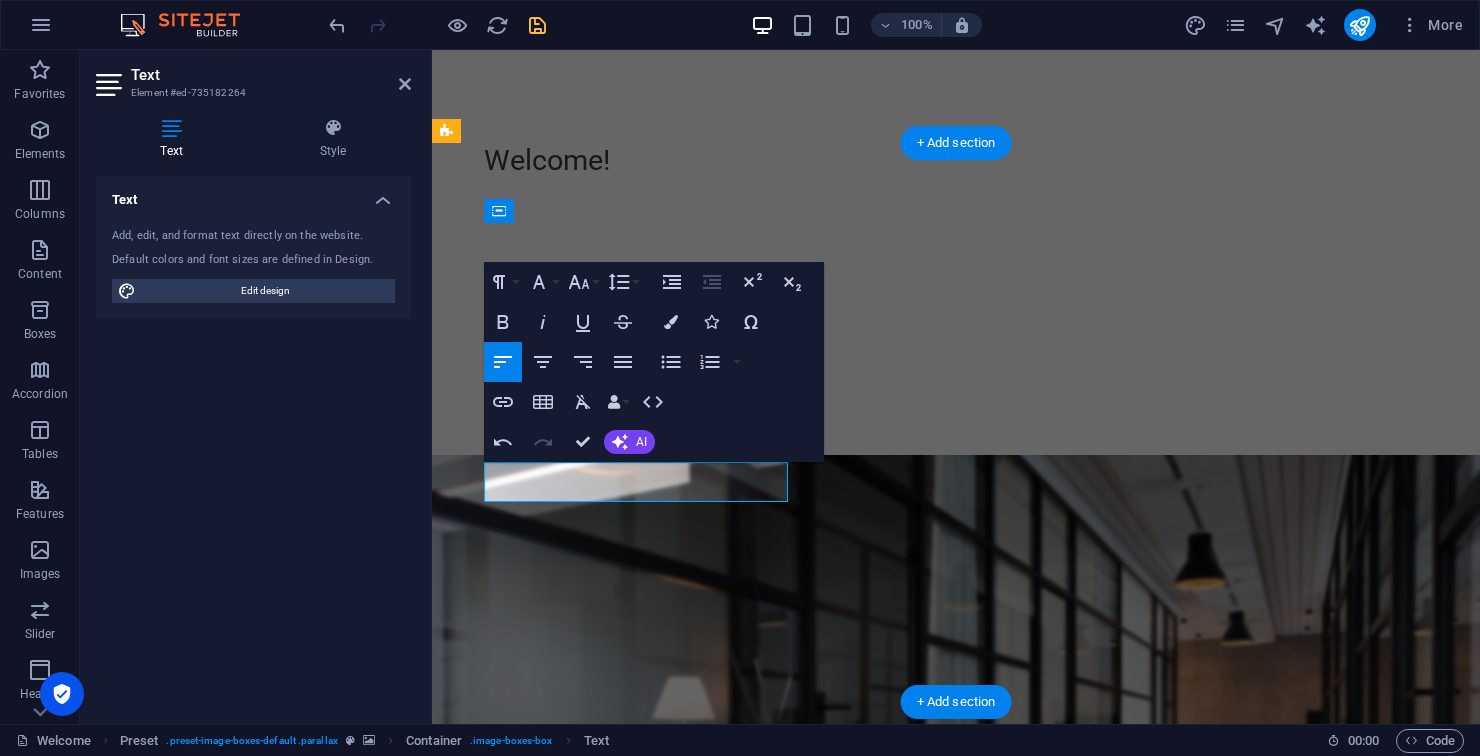 click on "Lorem ipsum dolor sit amet, consetetur sadipscing elitr, sed diam nonumy eirmod tempor invidunt ut labore et dolore magna aliquyam. Learn more ." at bounding box center [920, 2682] 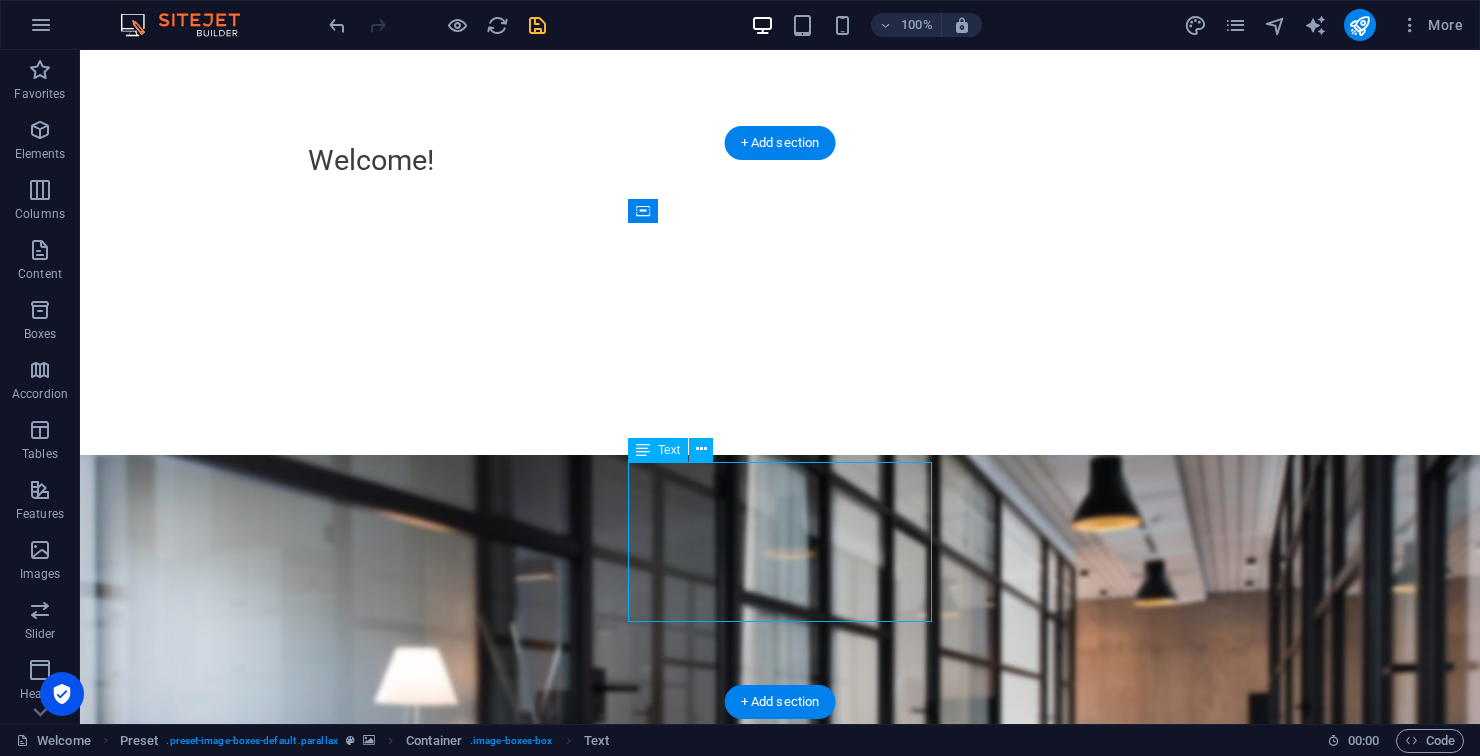 click on "Lorem ipsum dolor sit amet, consetetur sadipscing elitr, sed diam nonumy eirmod tempor invidunt ut labore et dolore magna aliquyam. Learn more ." at bounding box center (568, 2658) 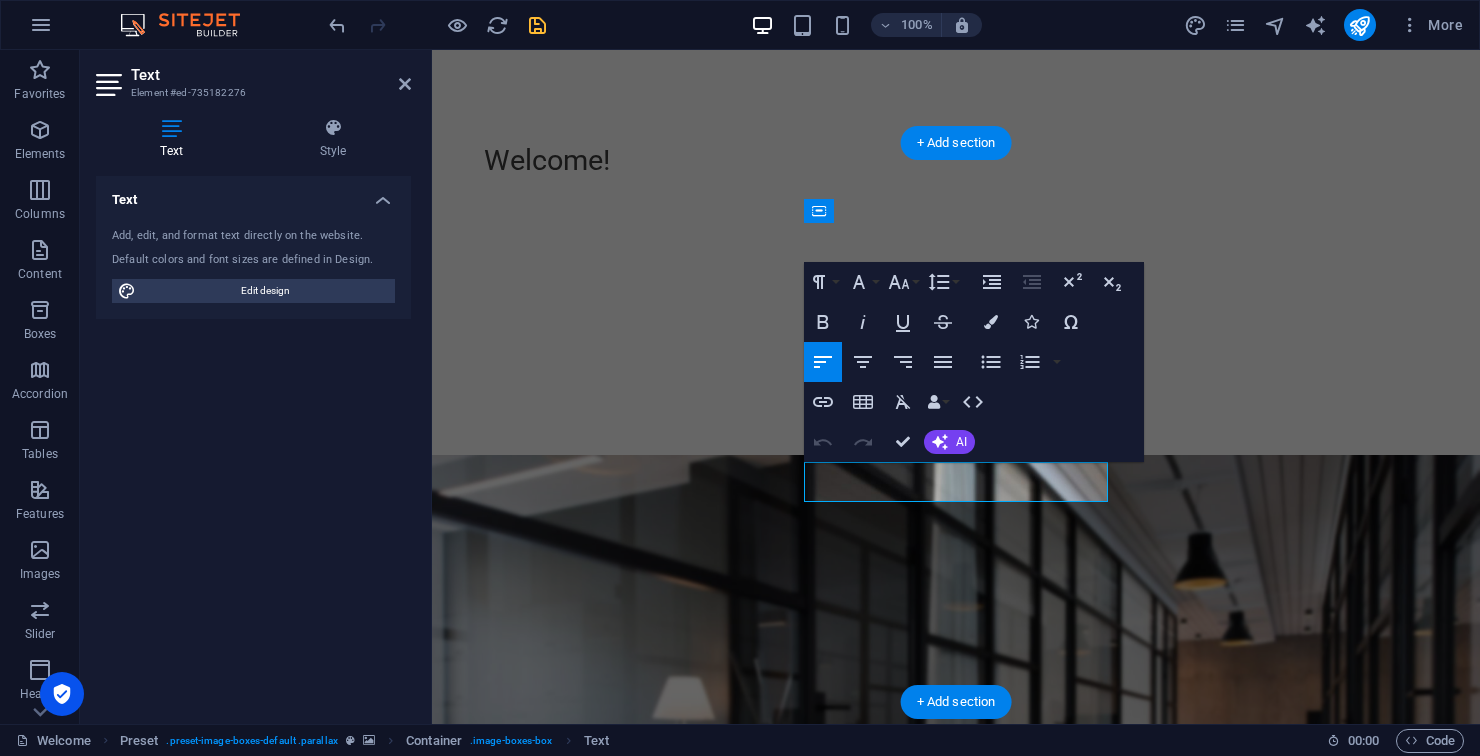 click on "Lorem ipsum dolor sit amet, consetetur sadipscing elitr, sed diam nonumy eirmod tempor invidunt ut labore et dolore magna aliquyam. Learn more ." at bounding box center [920, 3411] 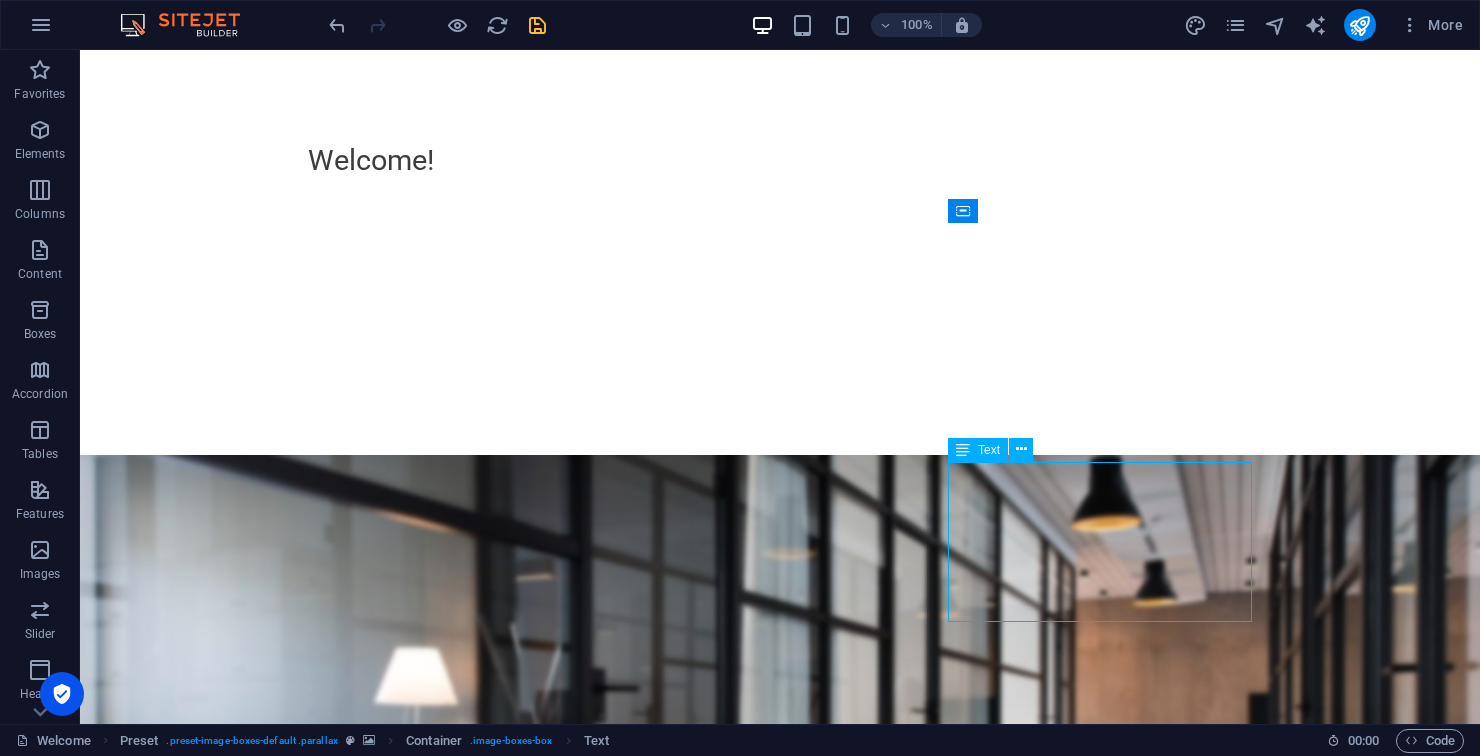 click on "Lorem ipsum dolor sit amet, consetetur sadipscing elitr, sed diam nonumy eirmod tempor invidunt ut labore et dolore magna aliquyam. Learn more ." at bounding box center [568, 3607] 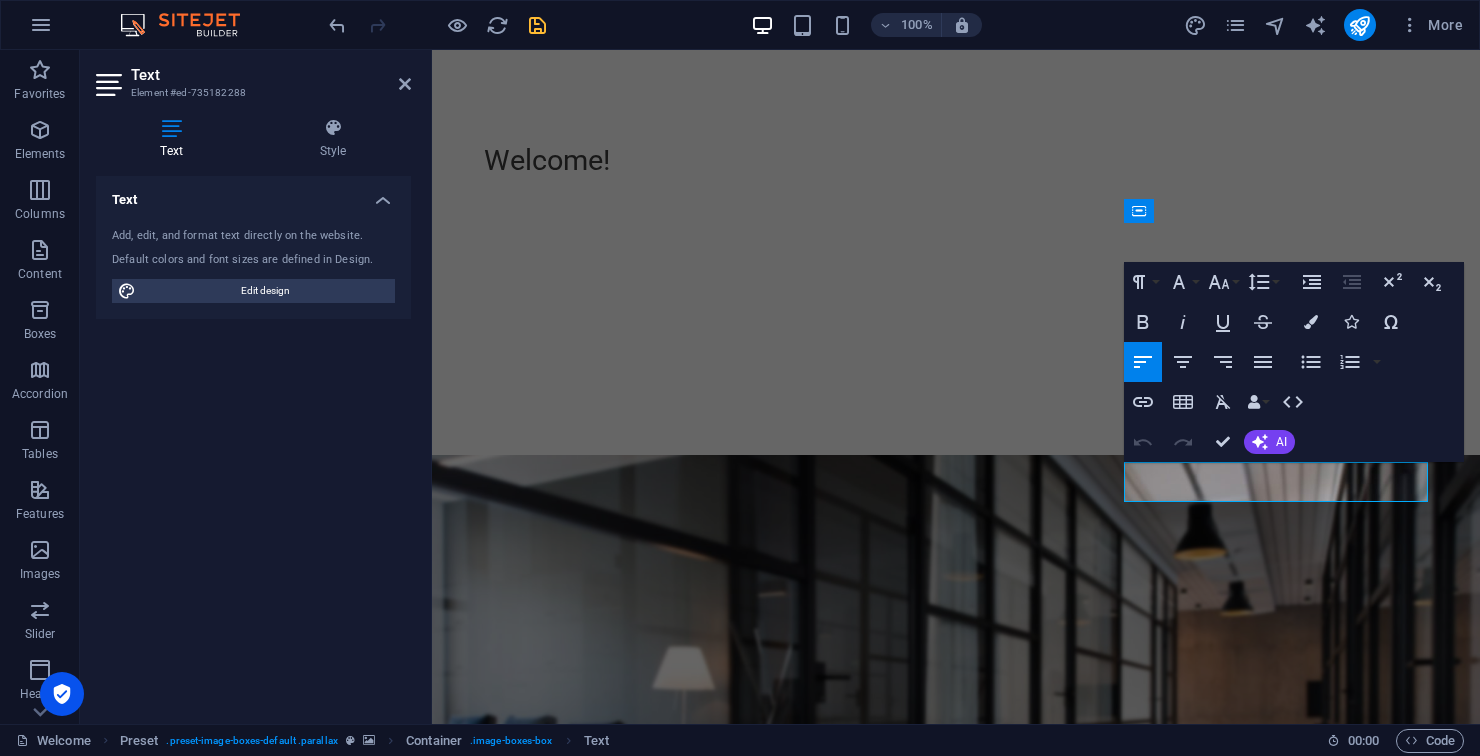 click at bounding box center [956, 734] 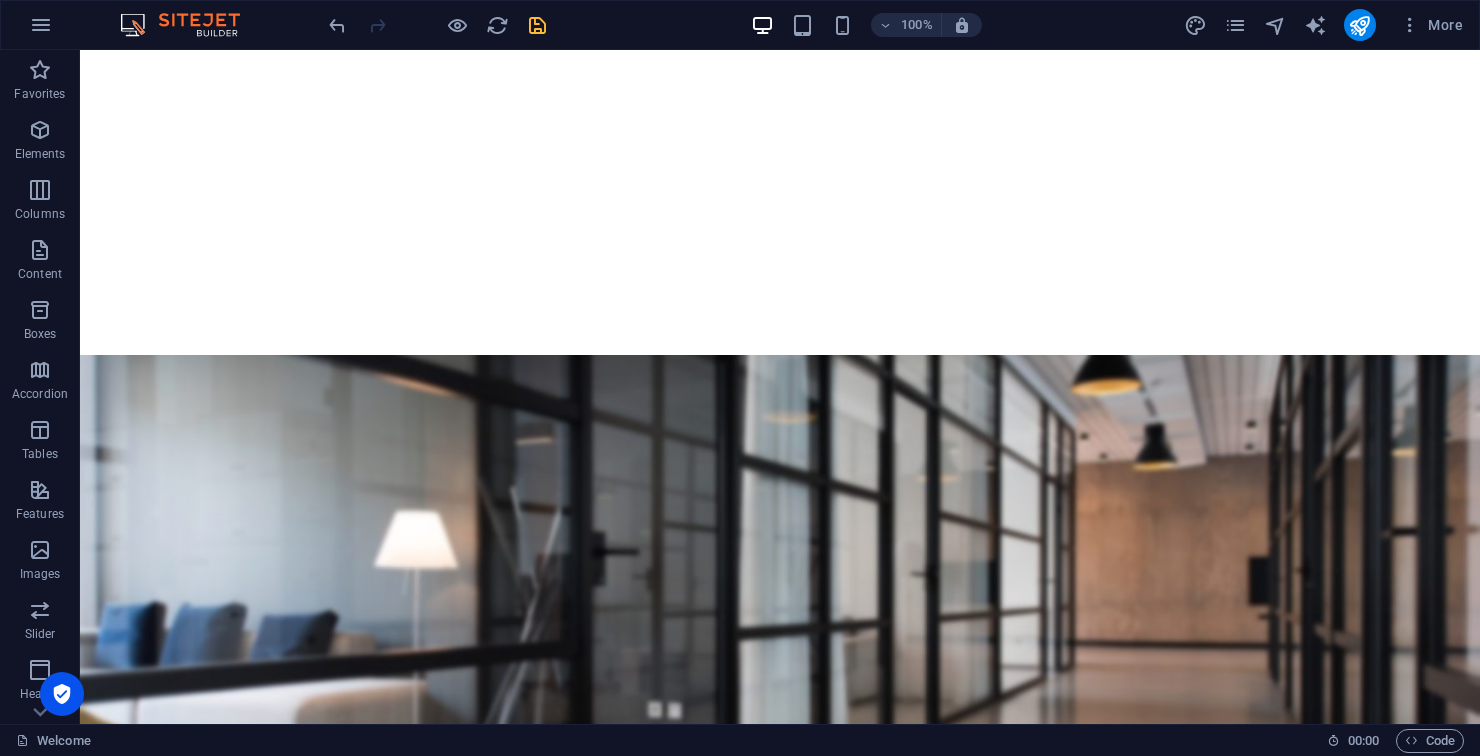 scroll, scrollTop: 1324, scrollLeft: 0, axis: vertical 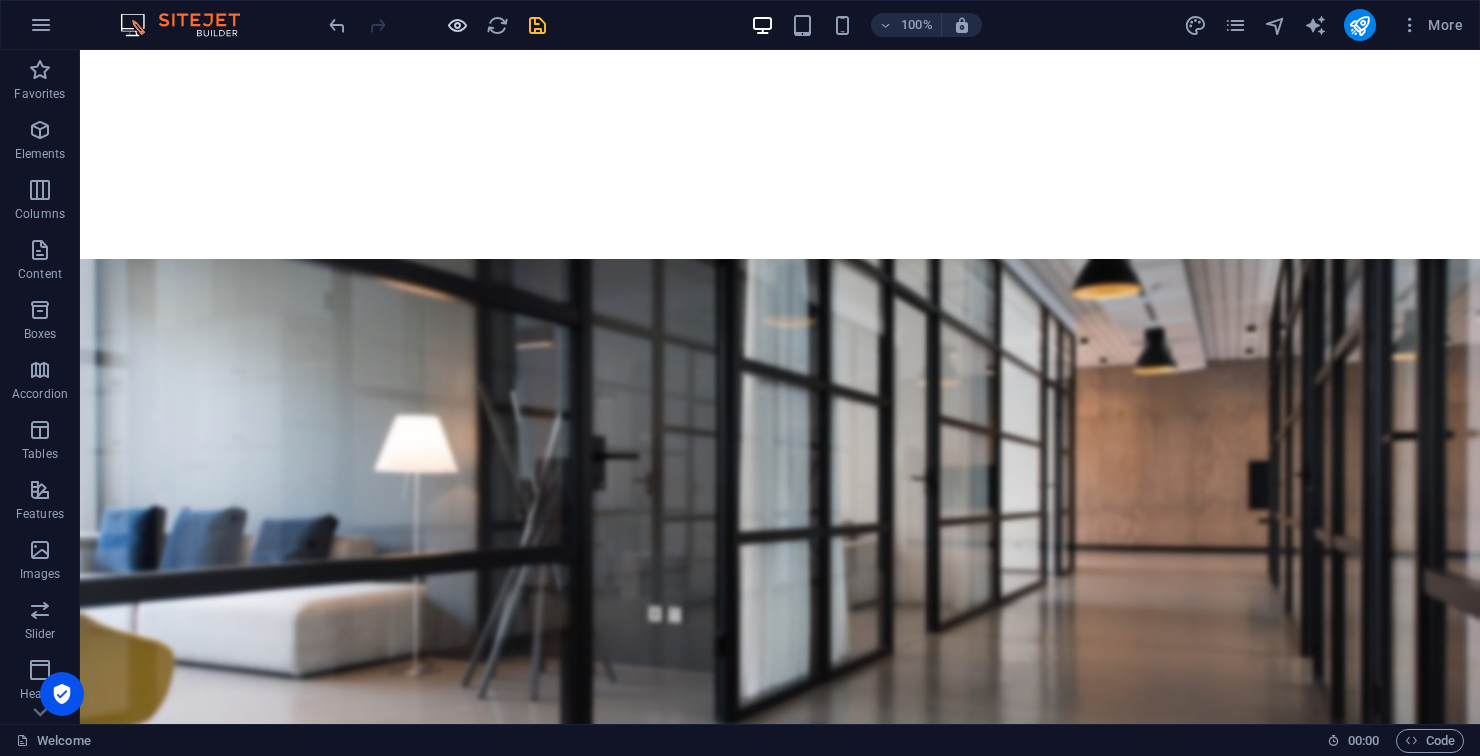 click at bounding box center (457, 25) 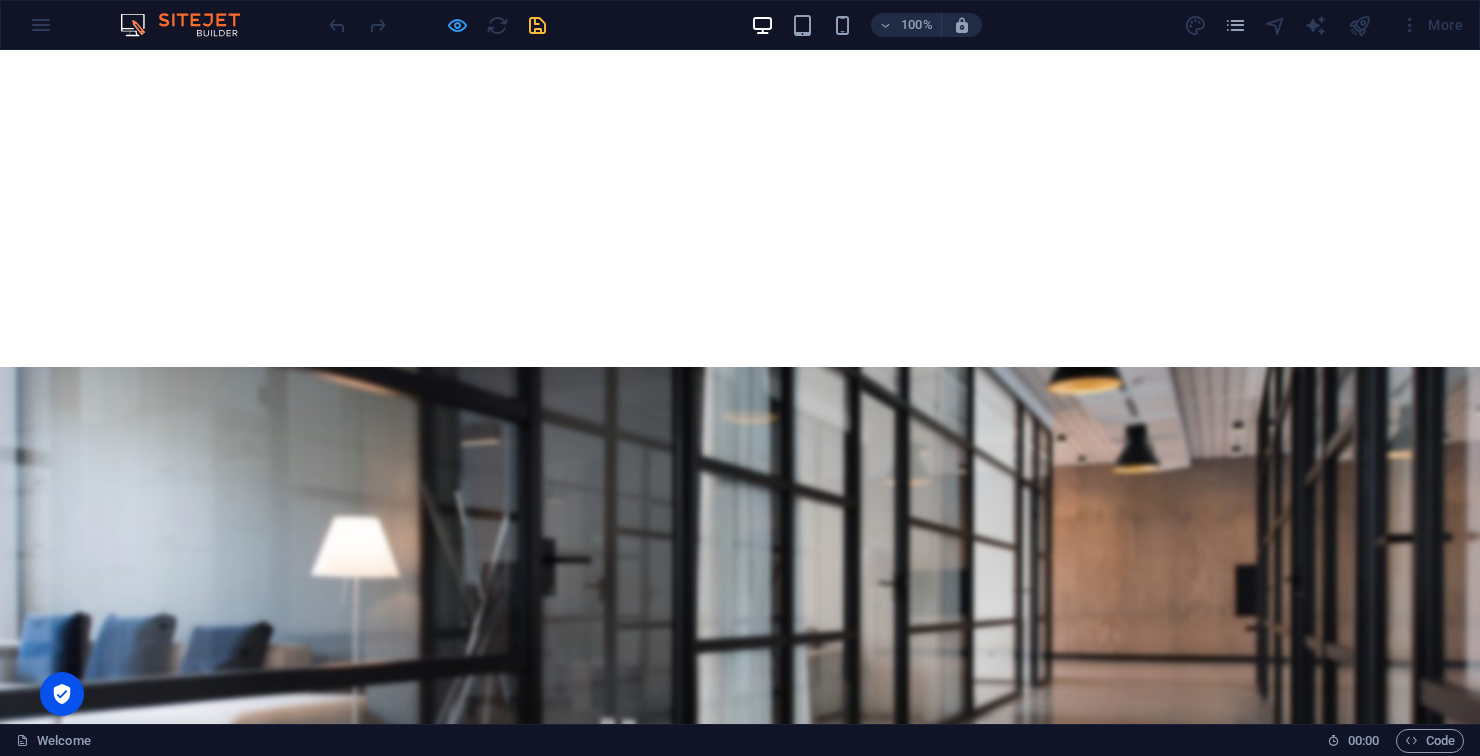 scroll, scrollTop: 1107, scrollLeft: 0, axis: vertical 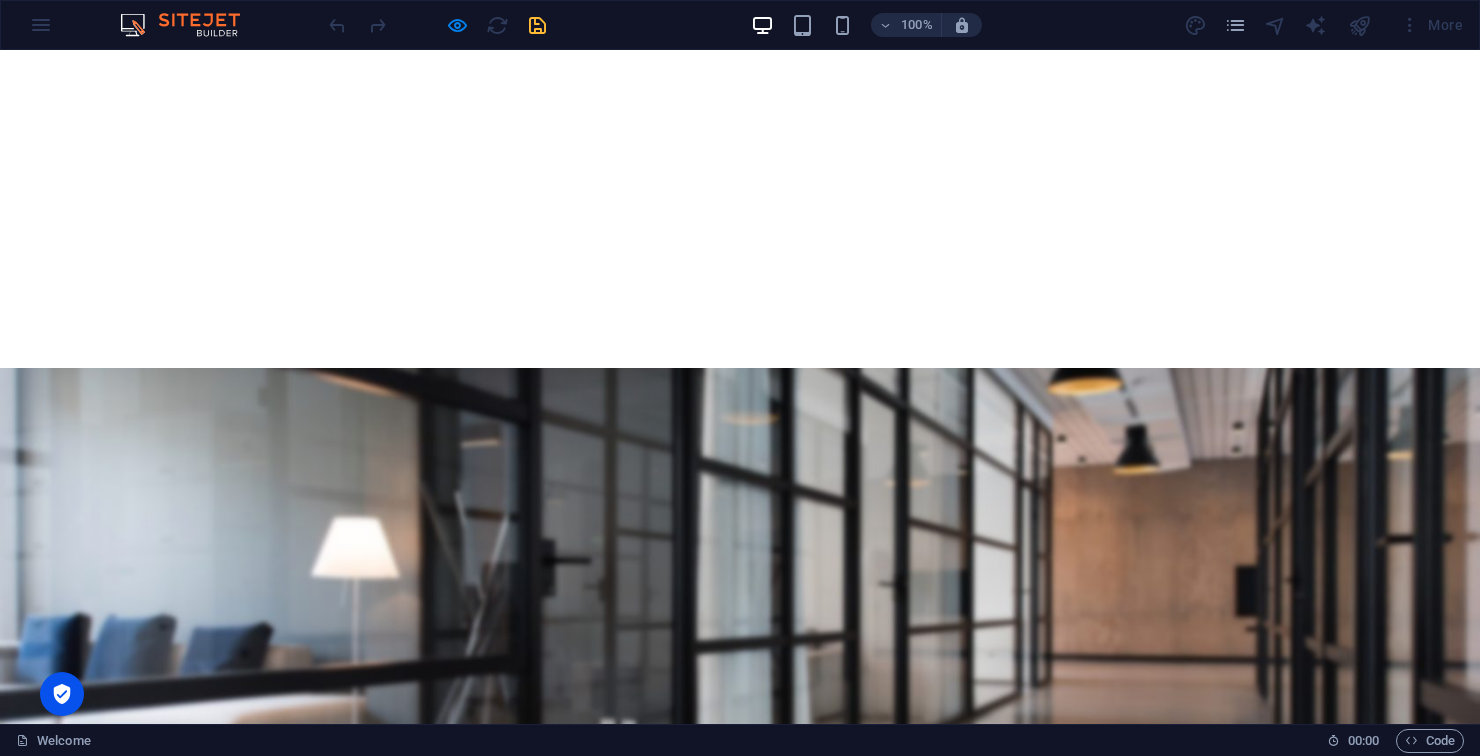 click on "Who we are" at bounding box center (488, 1625) 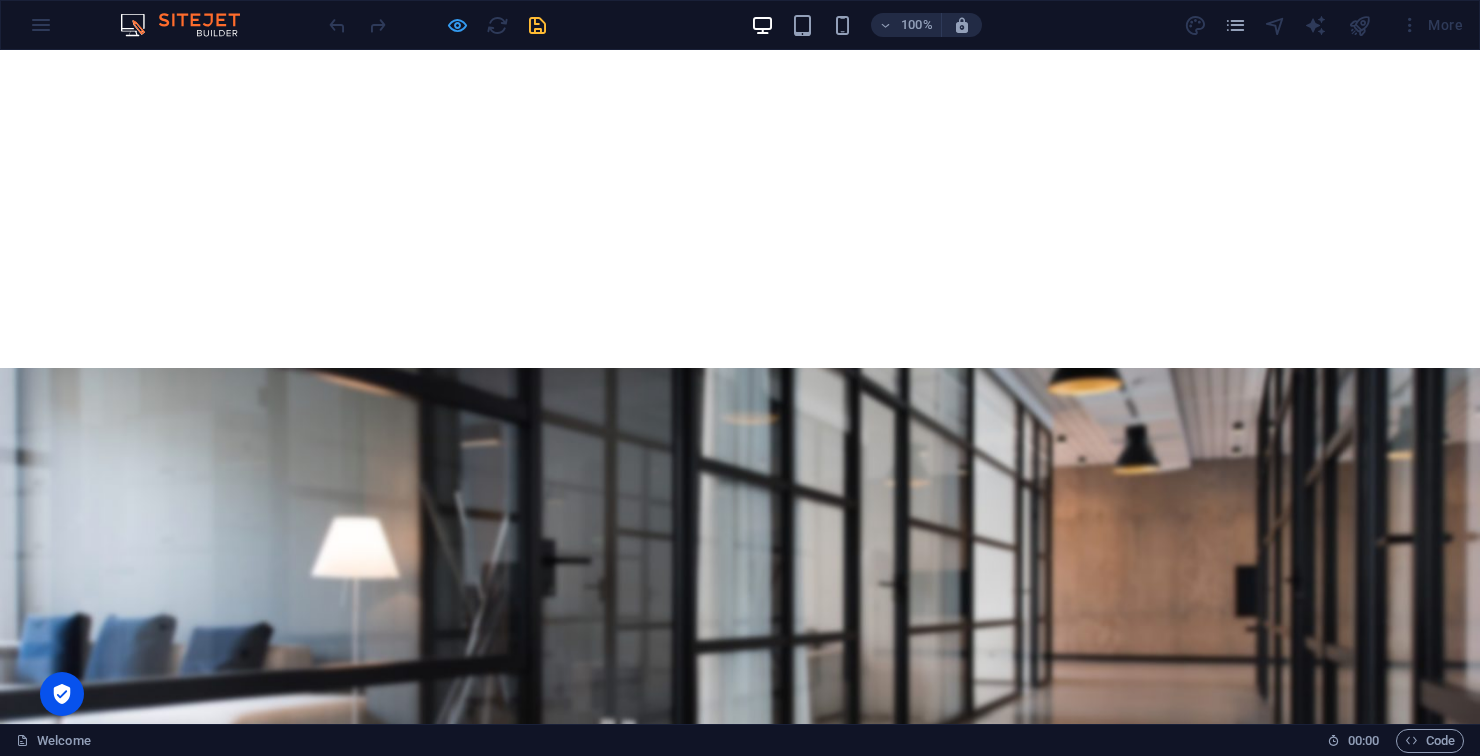 click at bounding box center [457, 25] 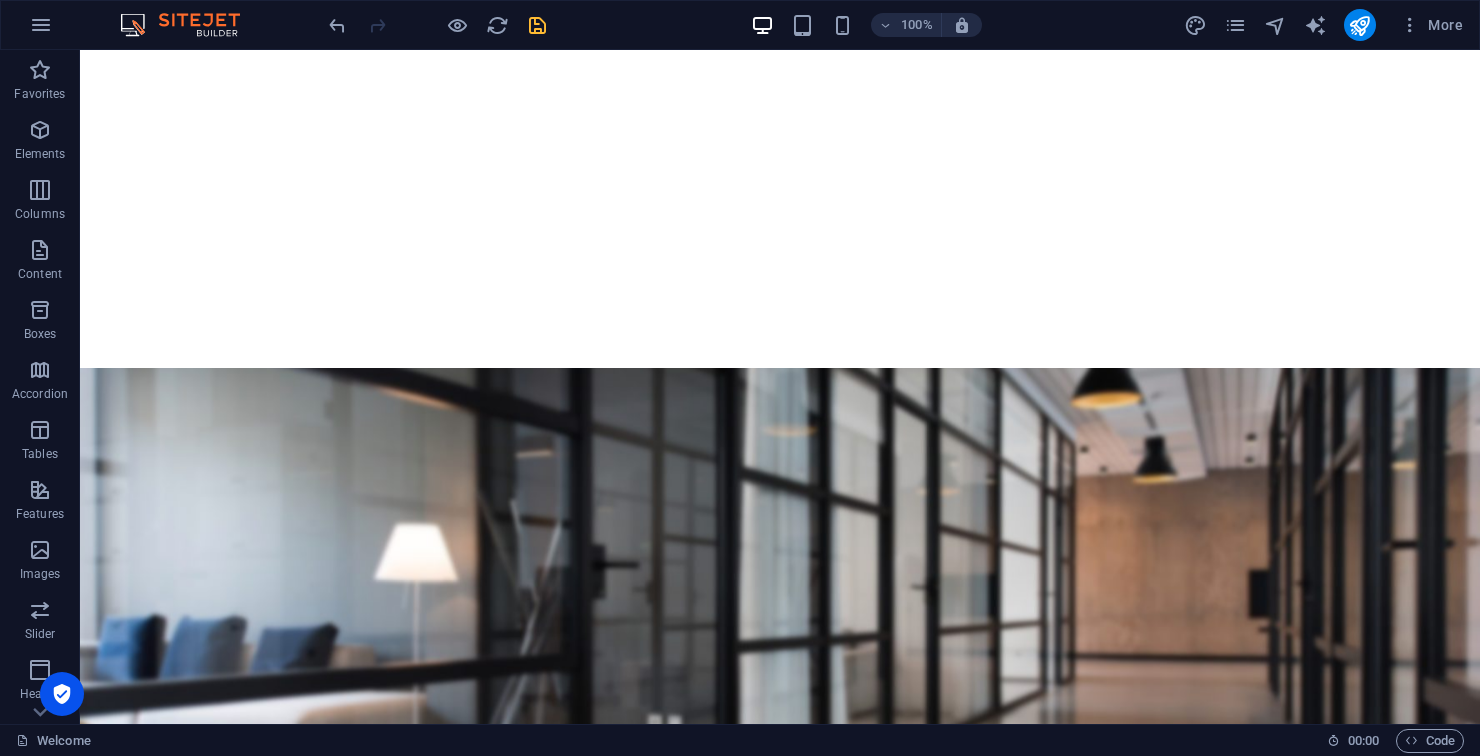 click at bounding box center (537, 25) 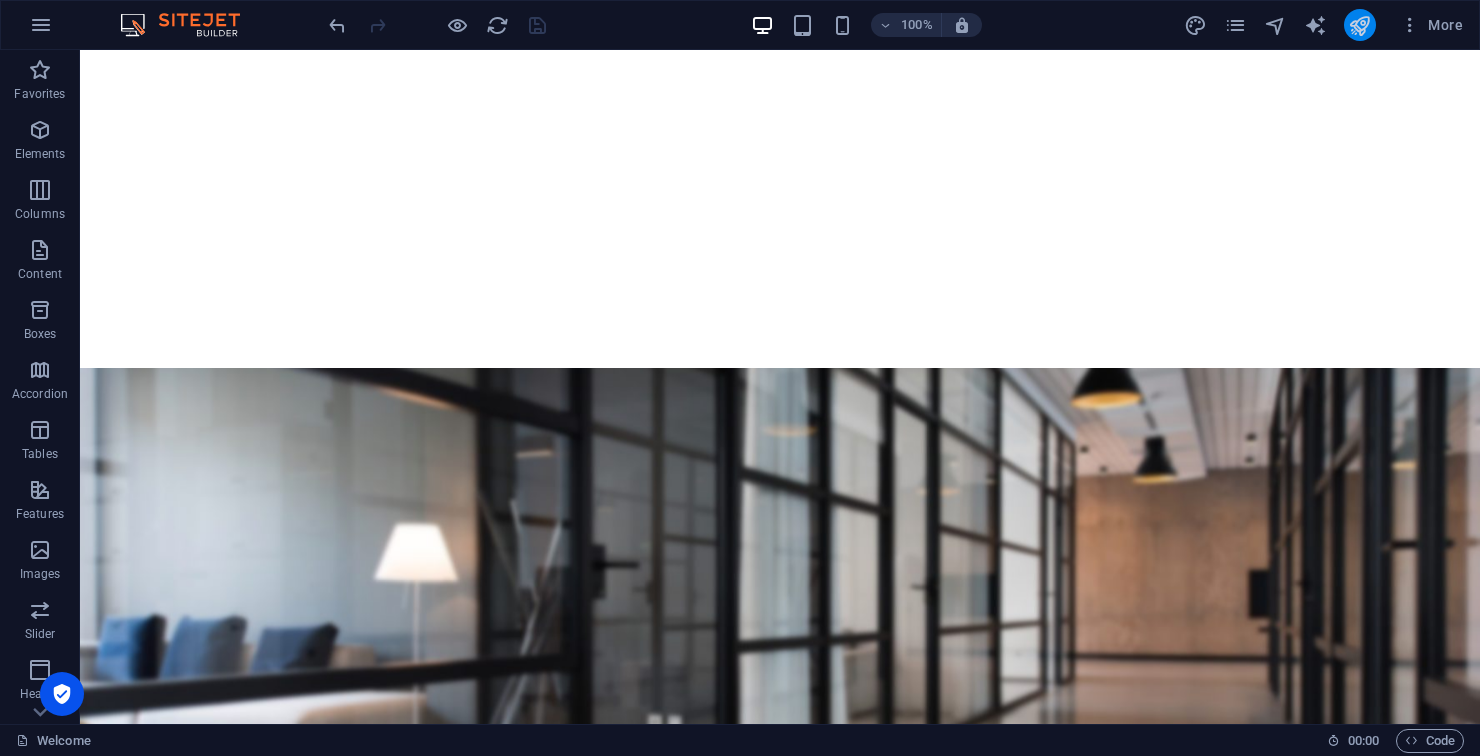 click at bounding box center (1359, 25) 